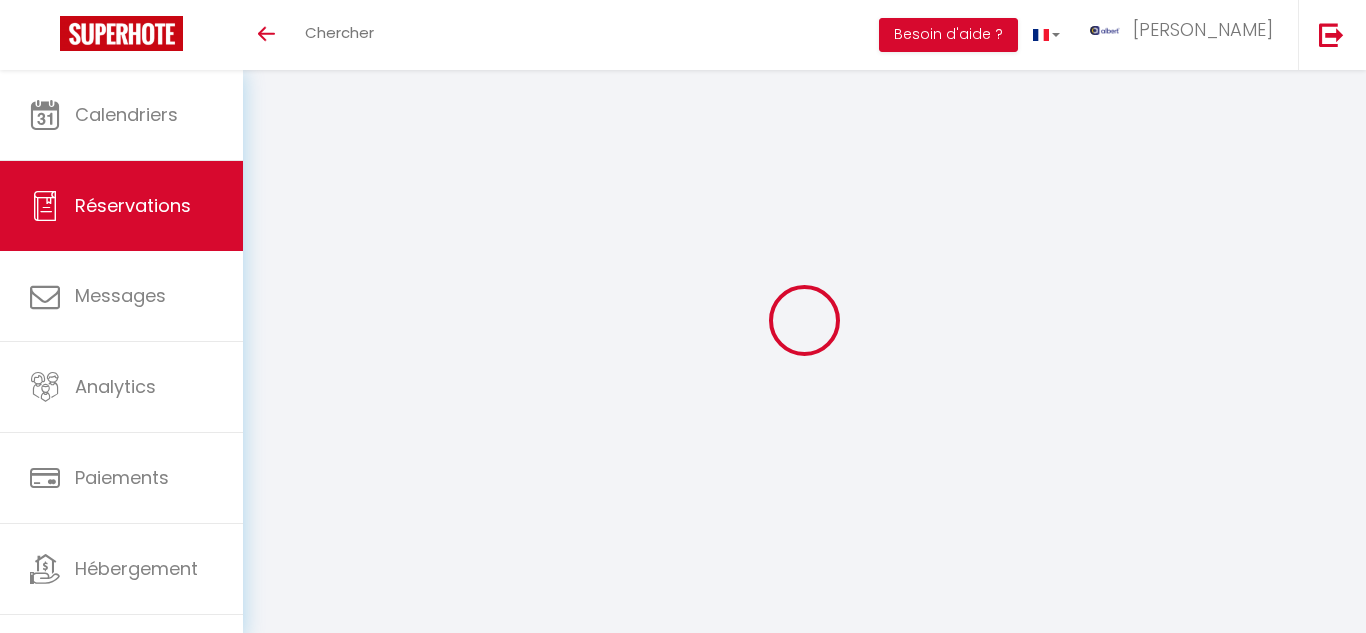 select 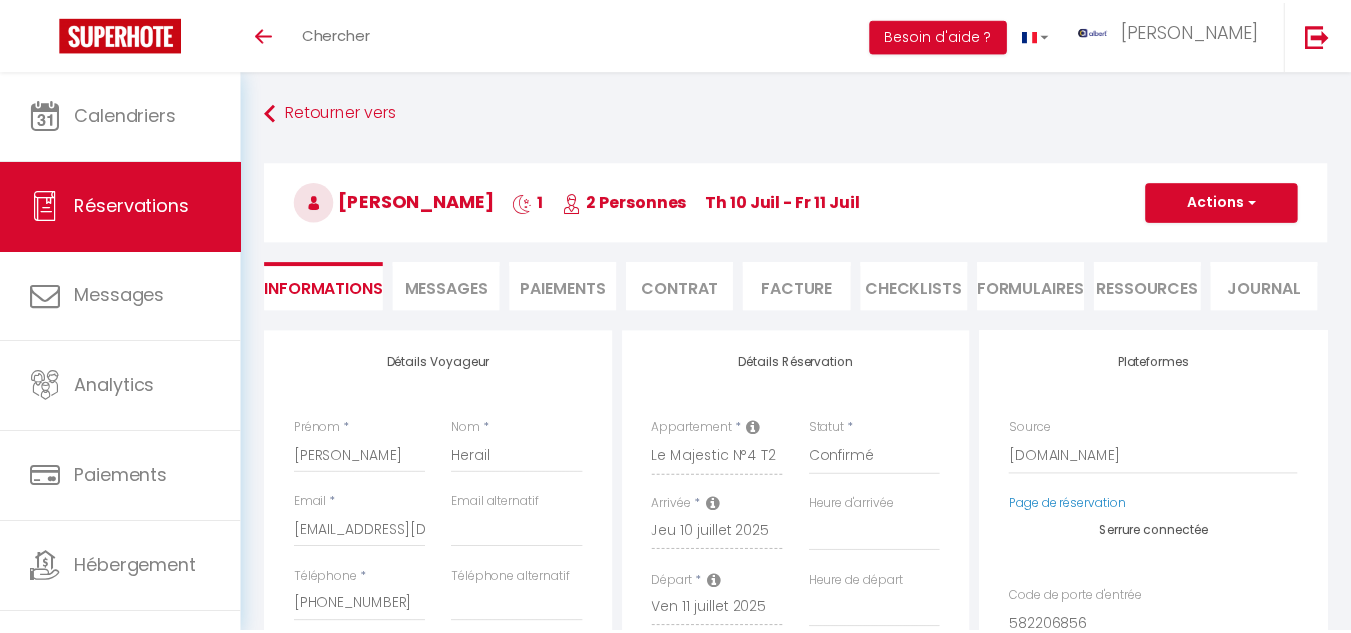 scroll, scrollTop: 0, scrollLeft: 0, axis: both 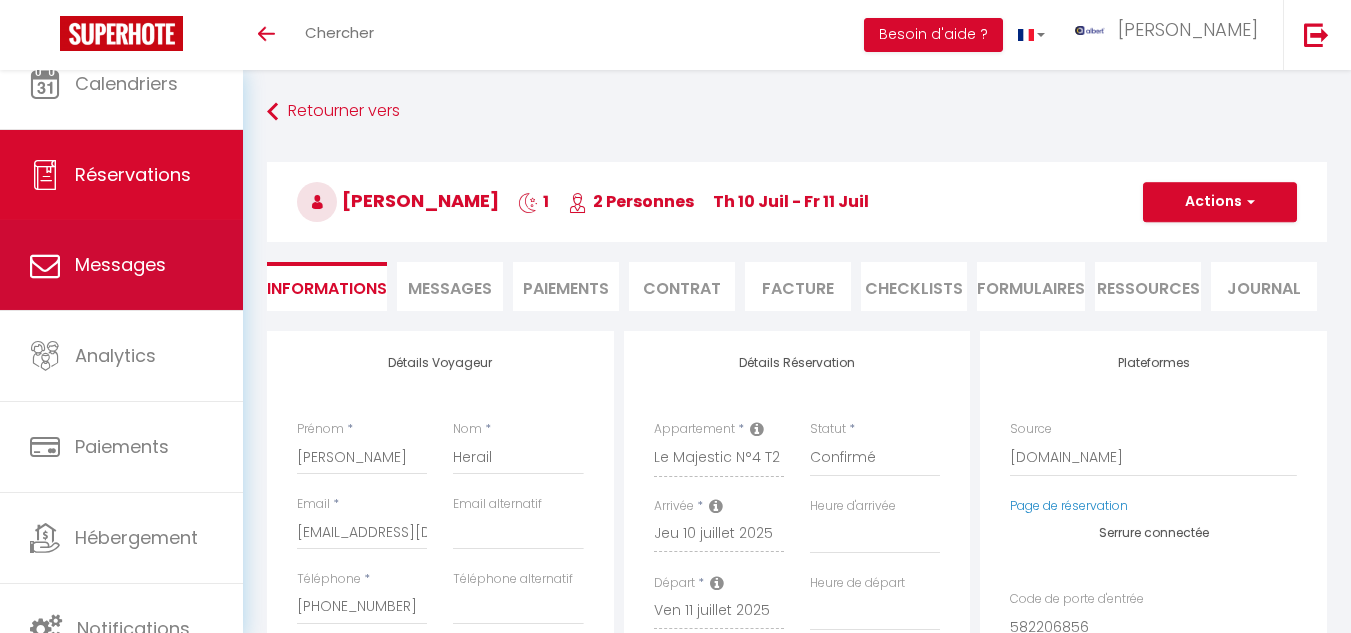 click on "Messages" at bounding box center (120, 264) 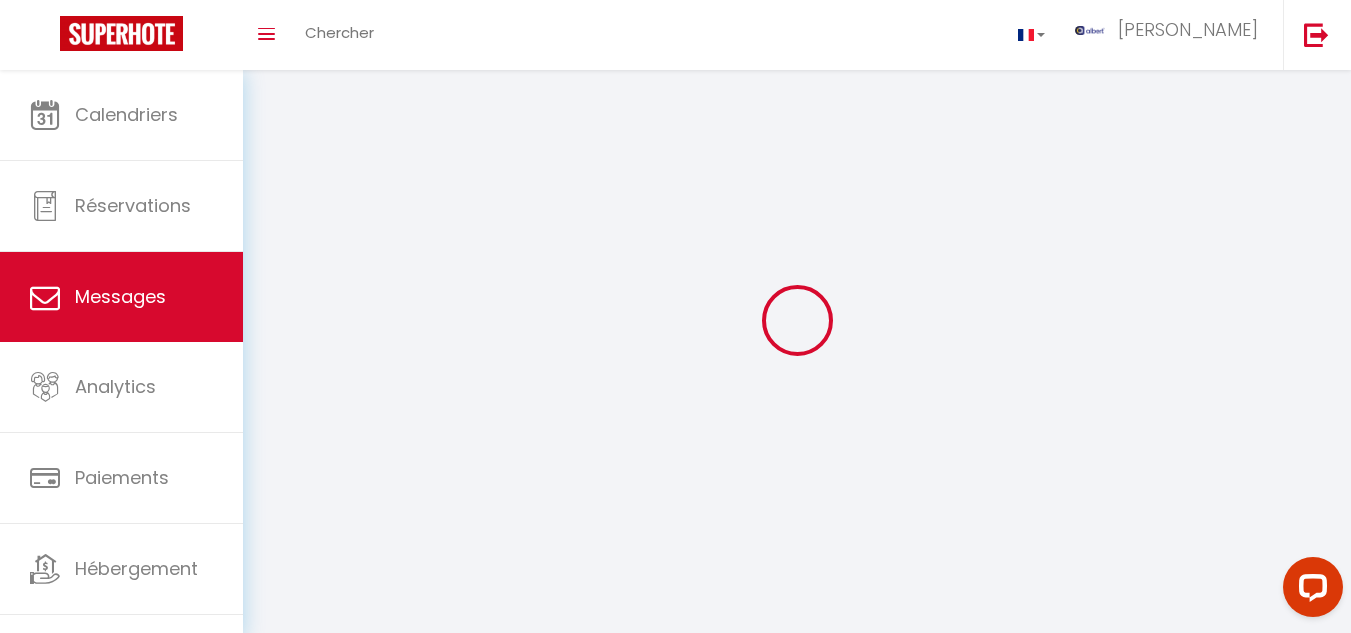 scroll, scrollTop: 0, scrollLeft: 0, axis: both 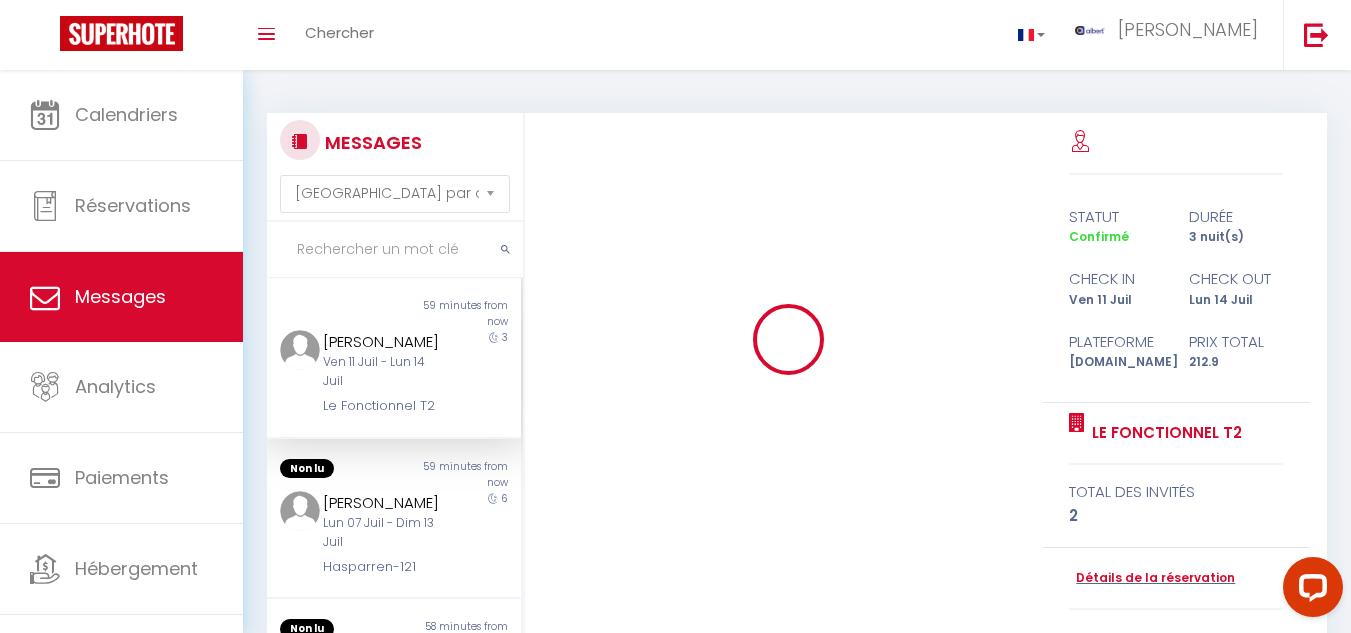 click at bounding box center [395, 250] 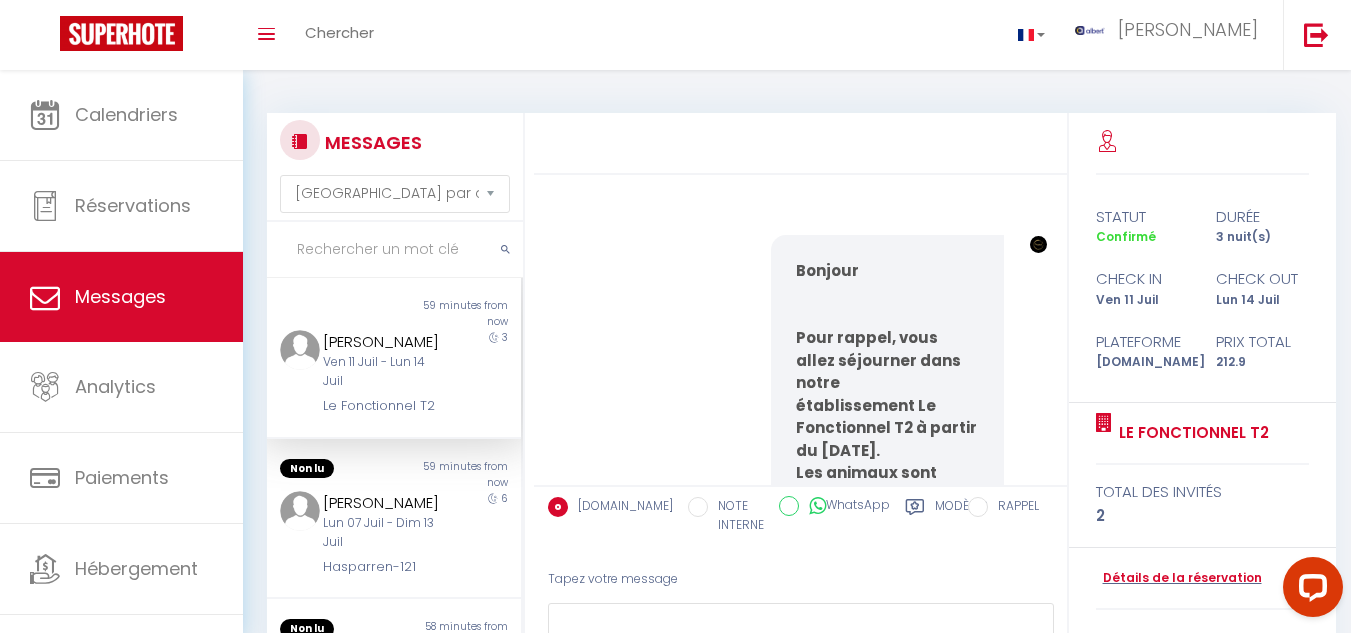 scroll, scrollTop: 20068, scrollLeft: 0, axis: vertical 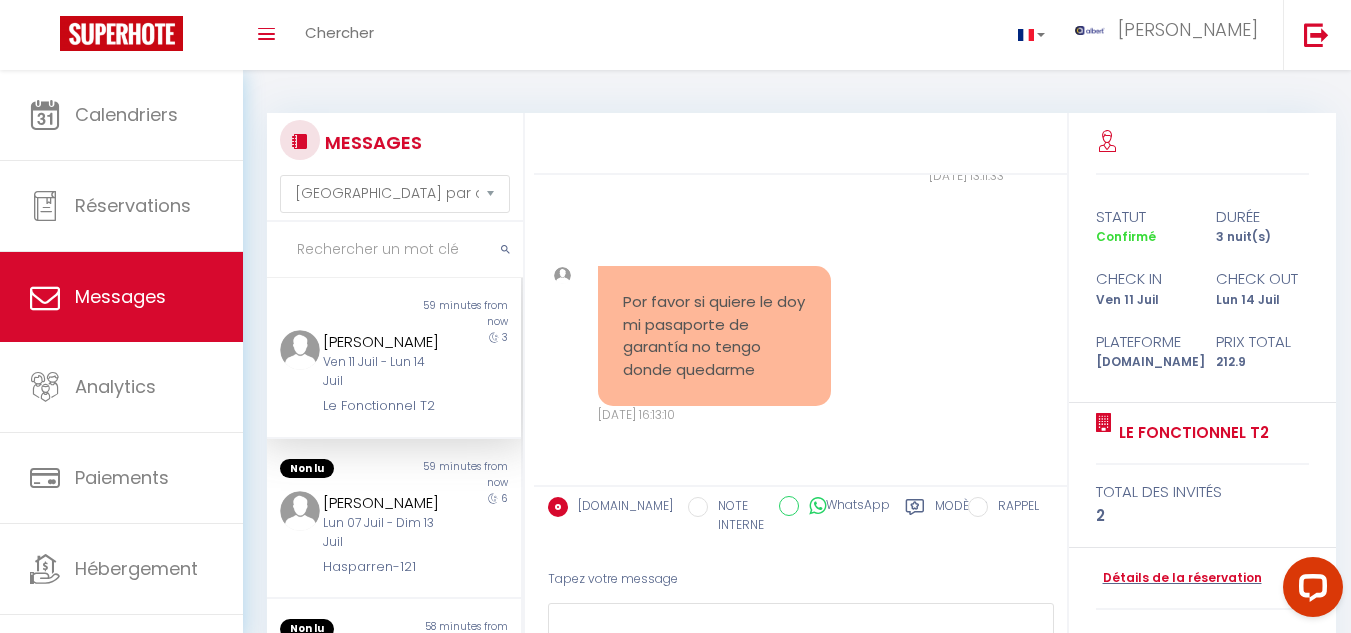 type on "z" 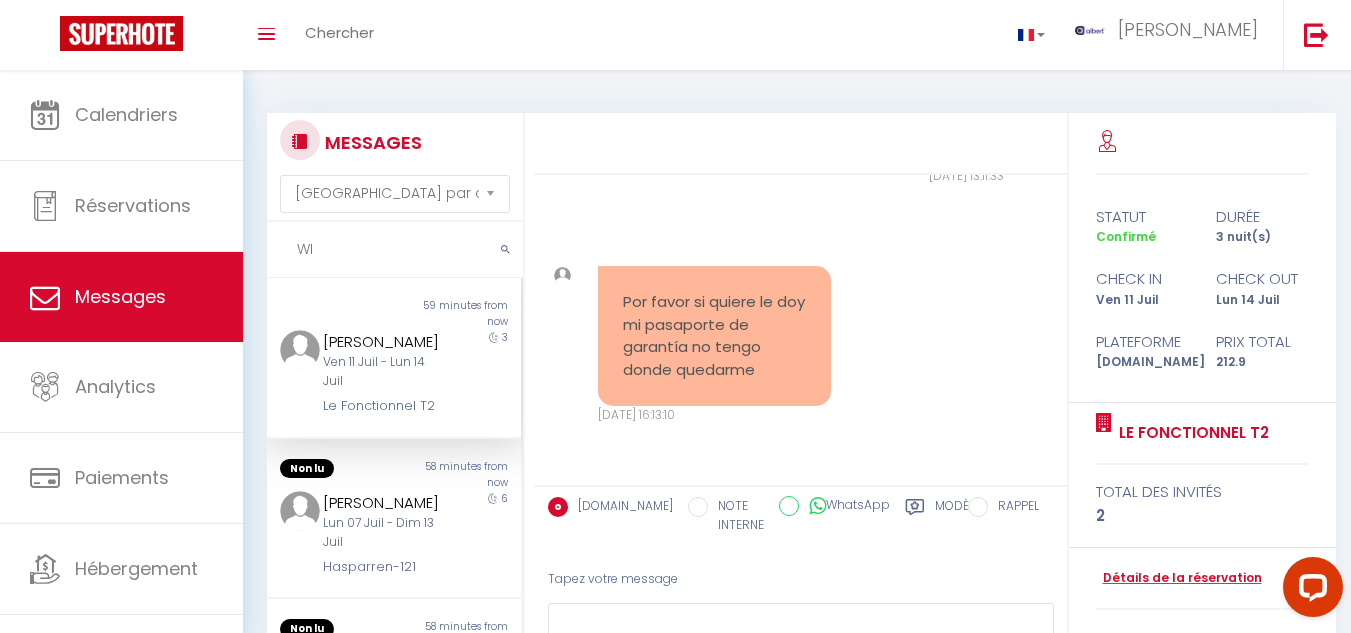 type on "W" 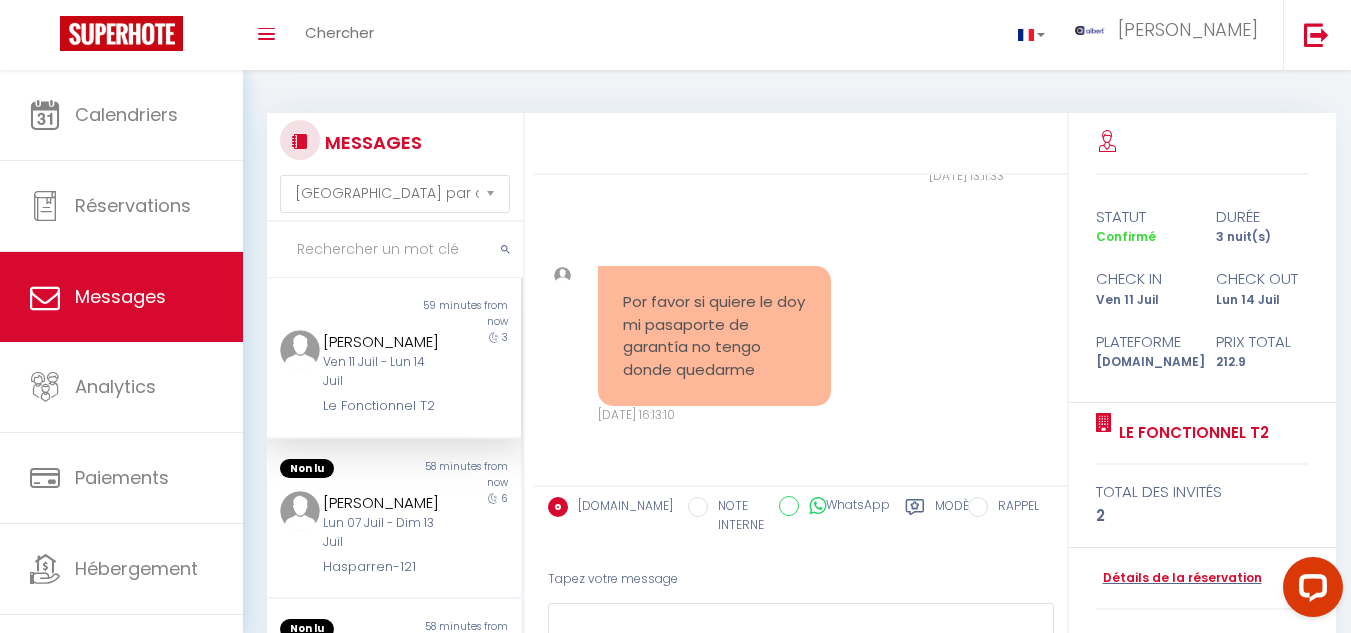 type on "z" 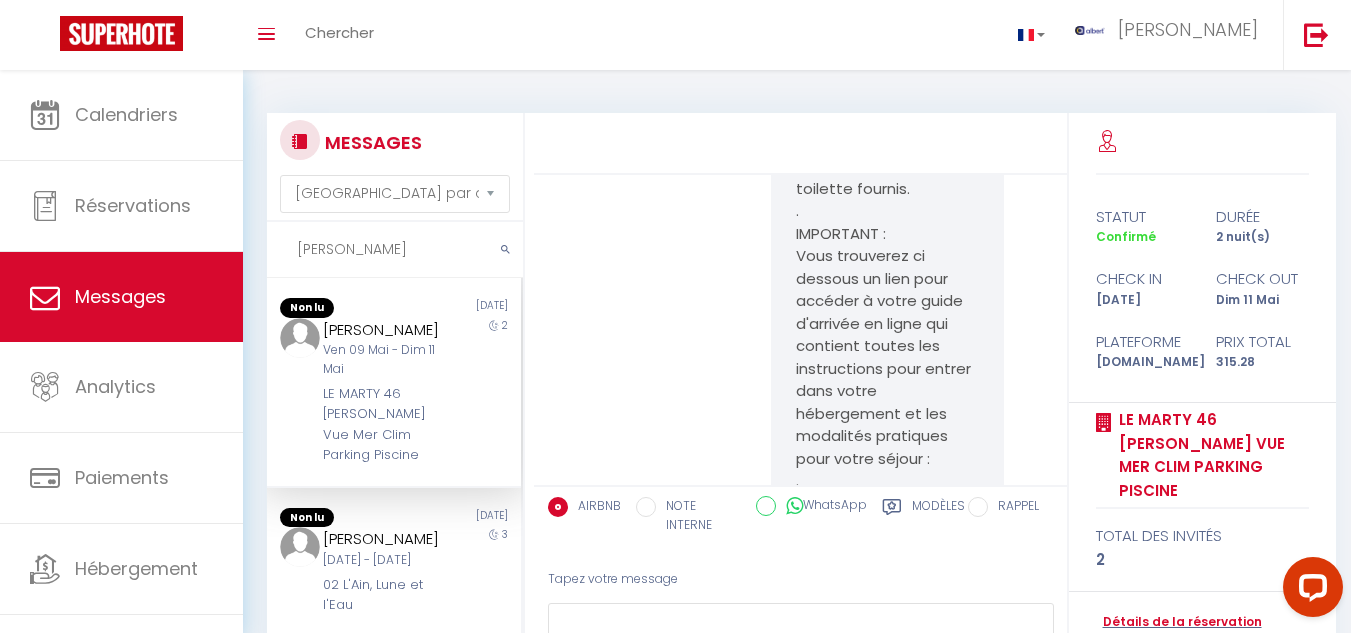 scroll, scrollTop: 13796, scrollLeft: 0, axis: vertical 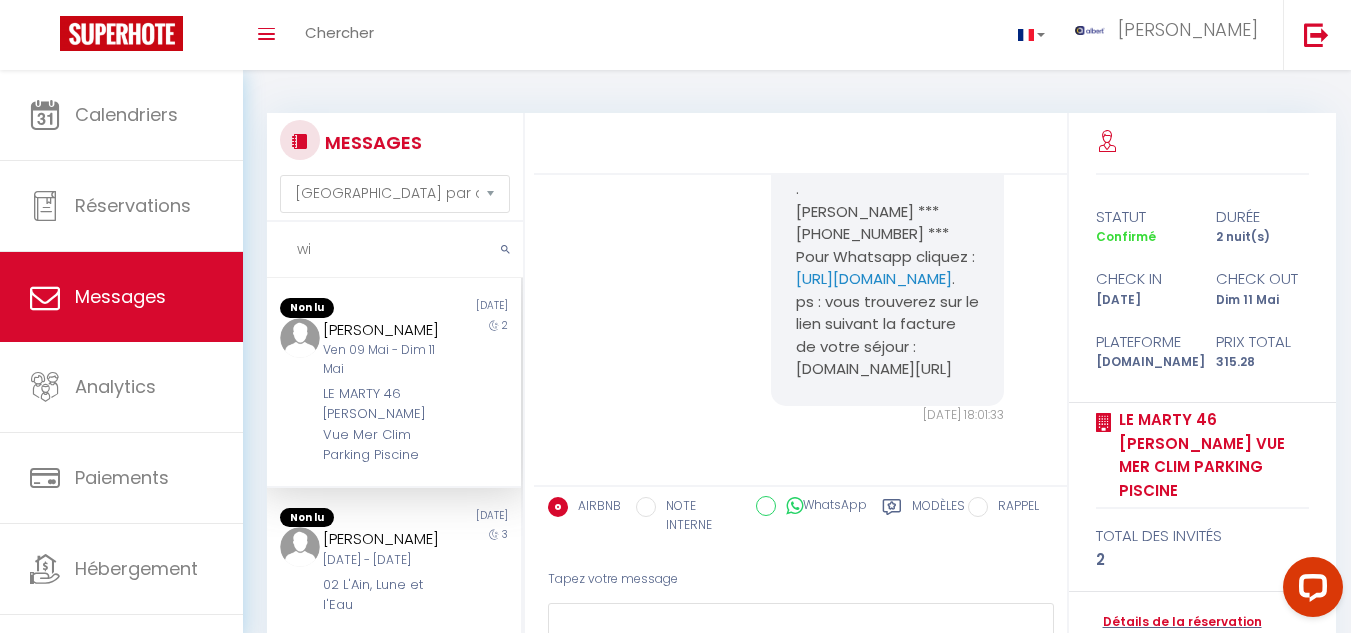 type on "w" 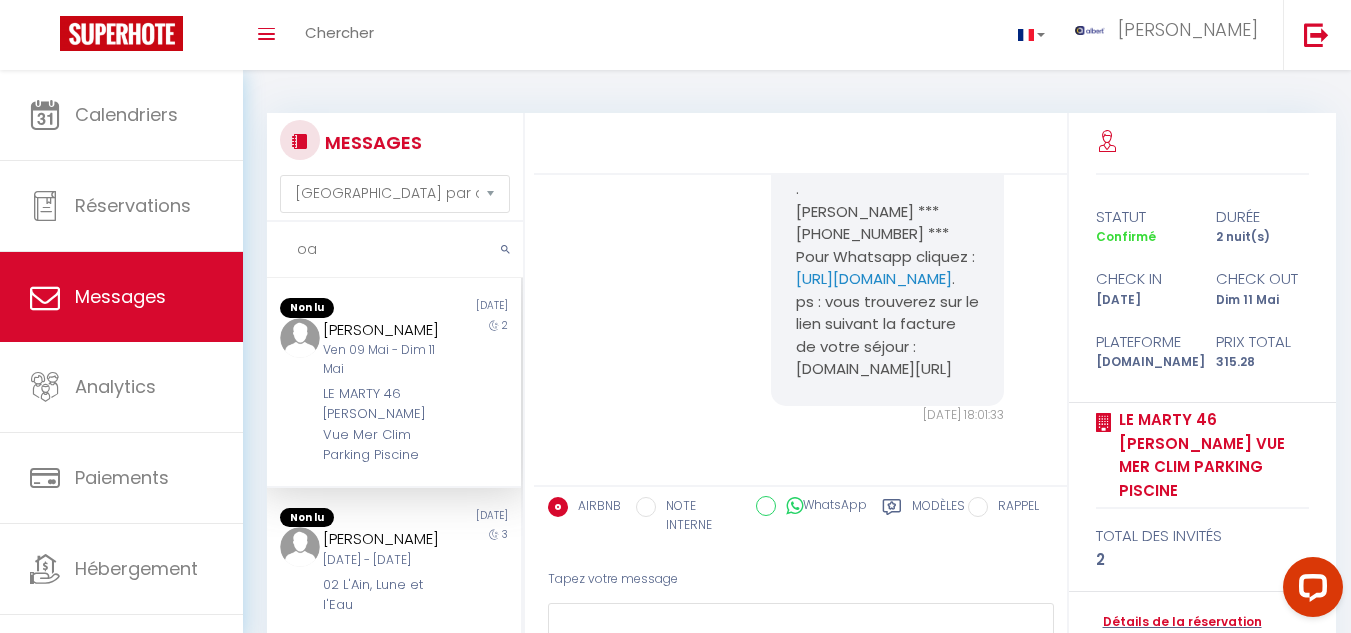 type on "o" 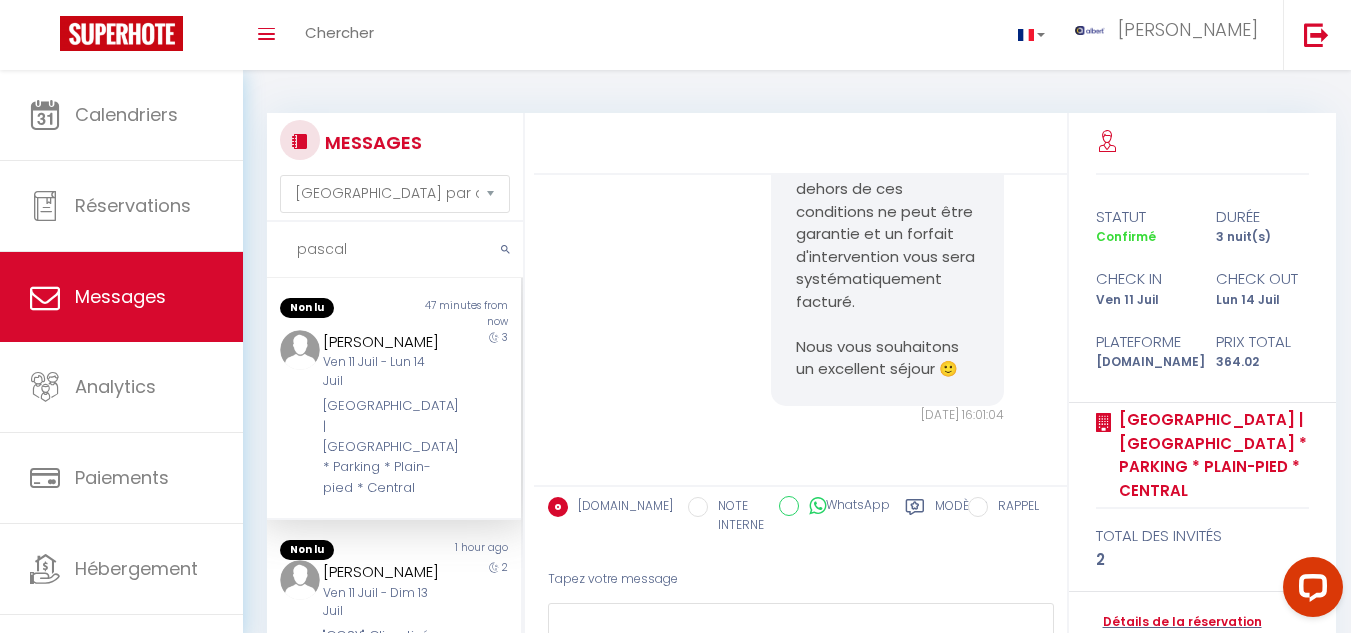 scroll, scrollTop: 11094, scrollLeft: 0, axis: vertical 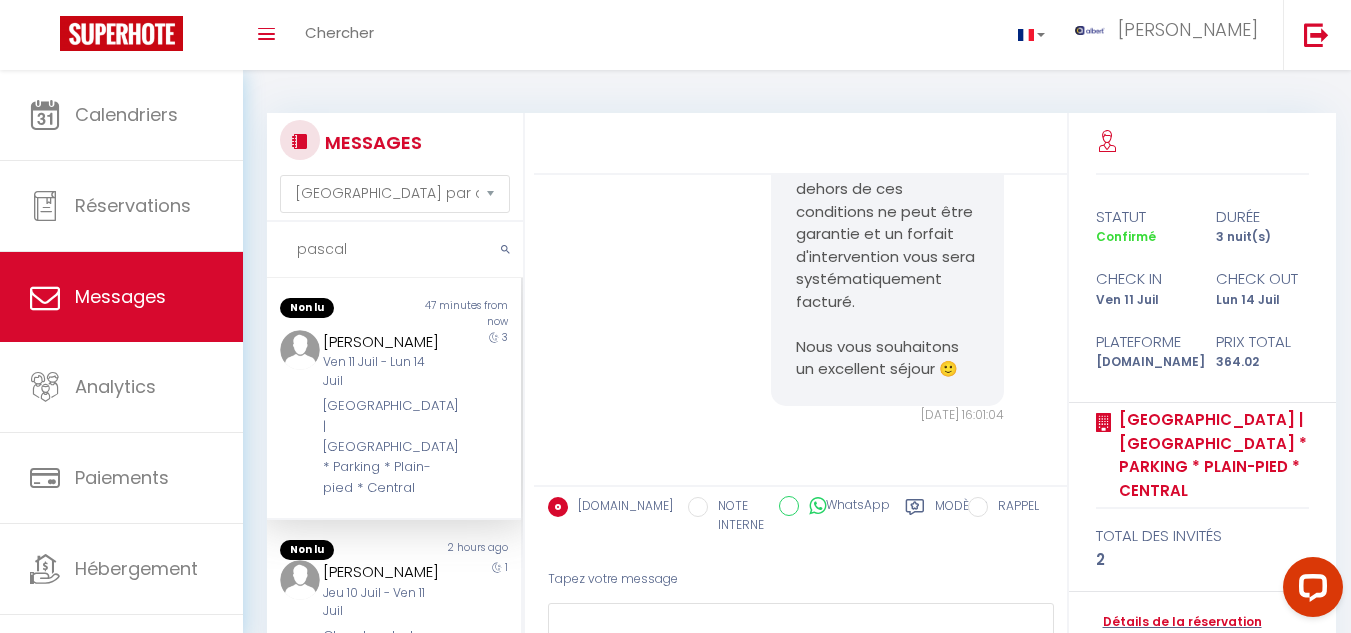 click on "pascal" at bounding box center [395, 250] 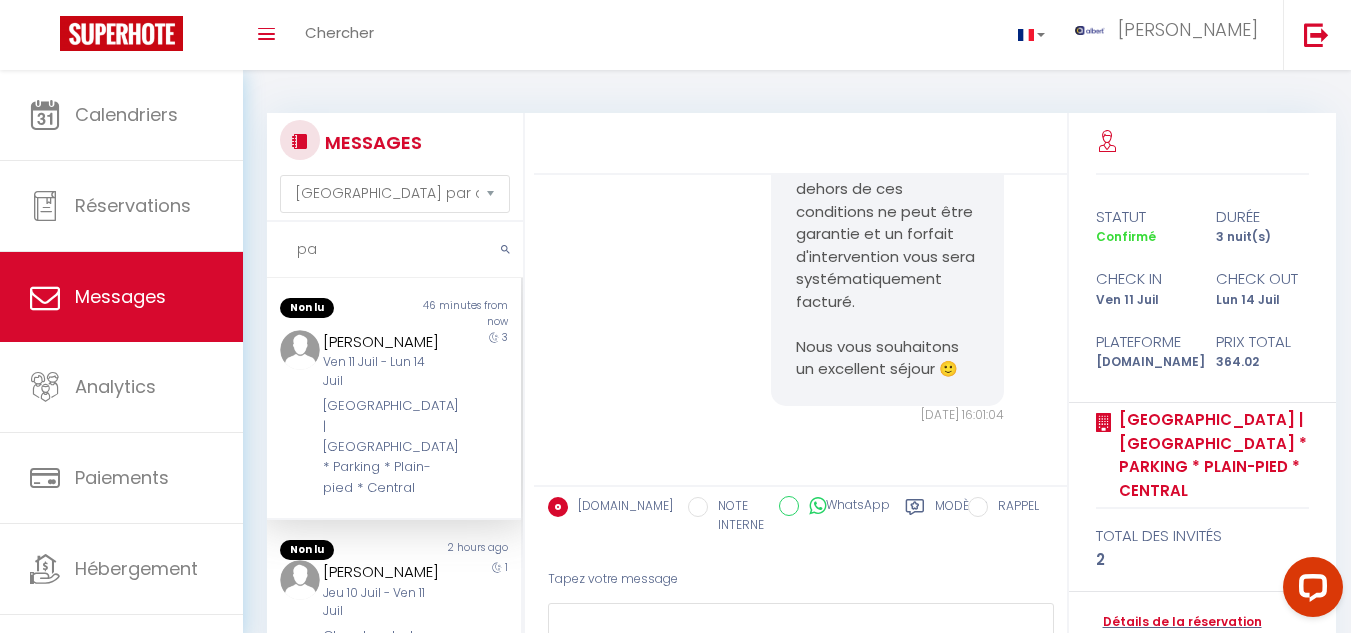 type on "p" 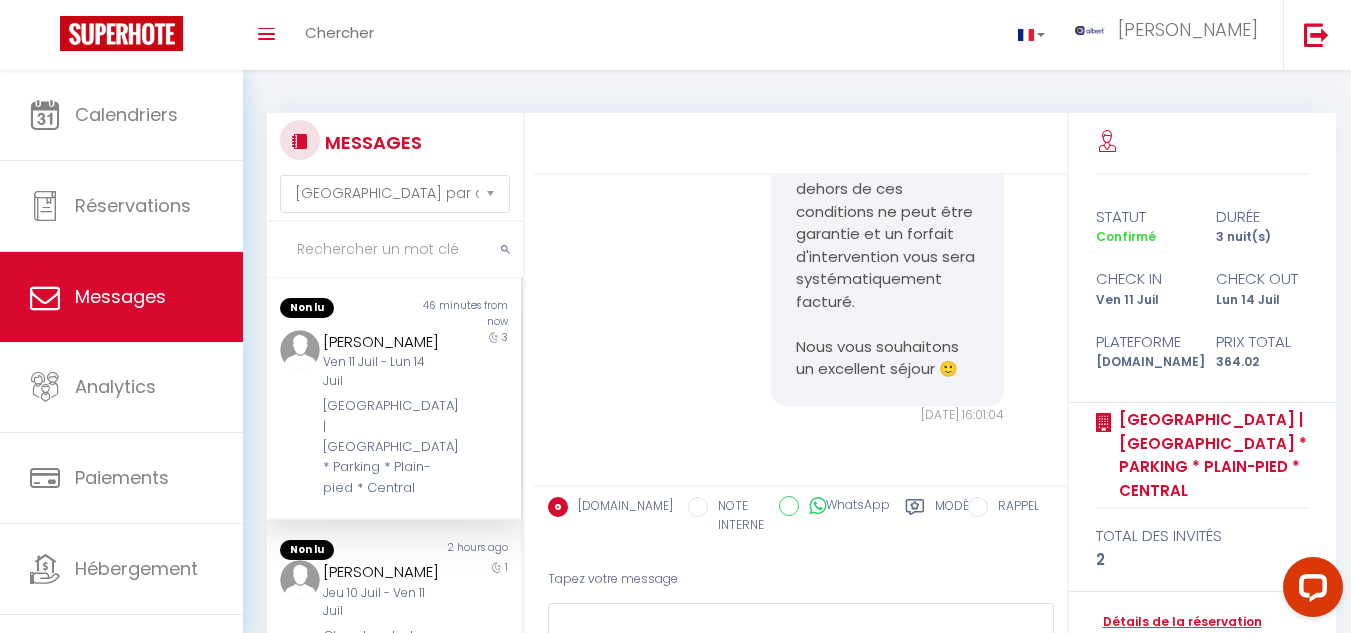 type on "x" 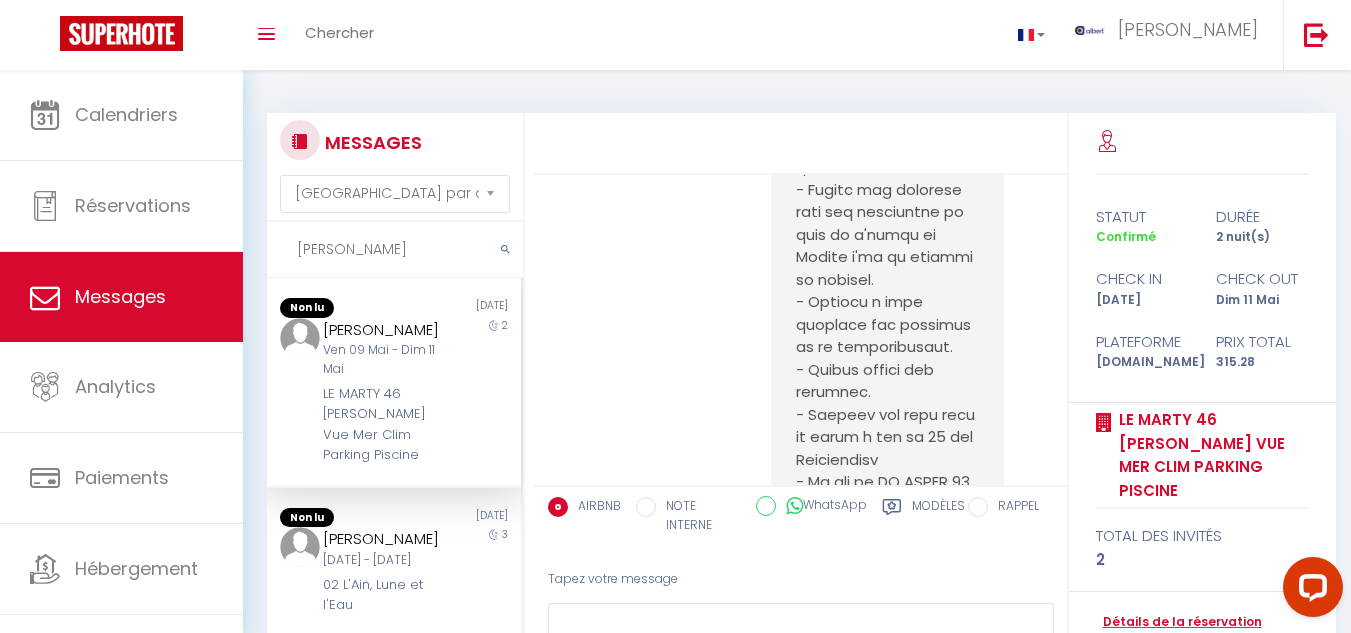 scroll, scrollTop: 13796, scrollLeft: 0, axis: vertical 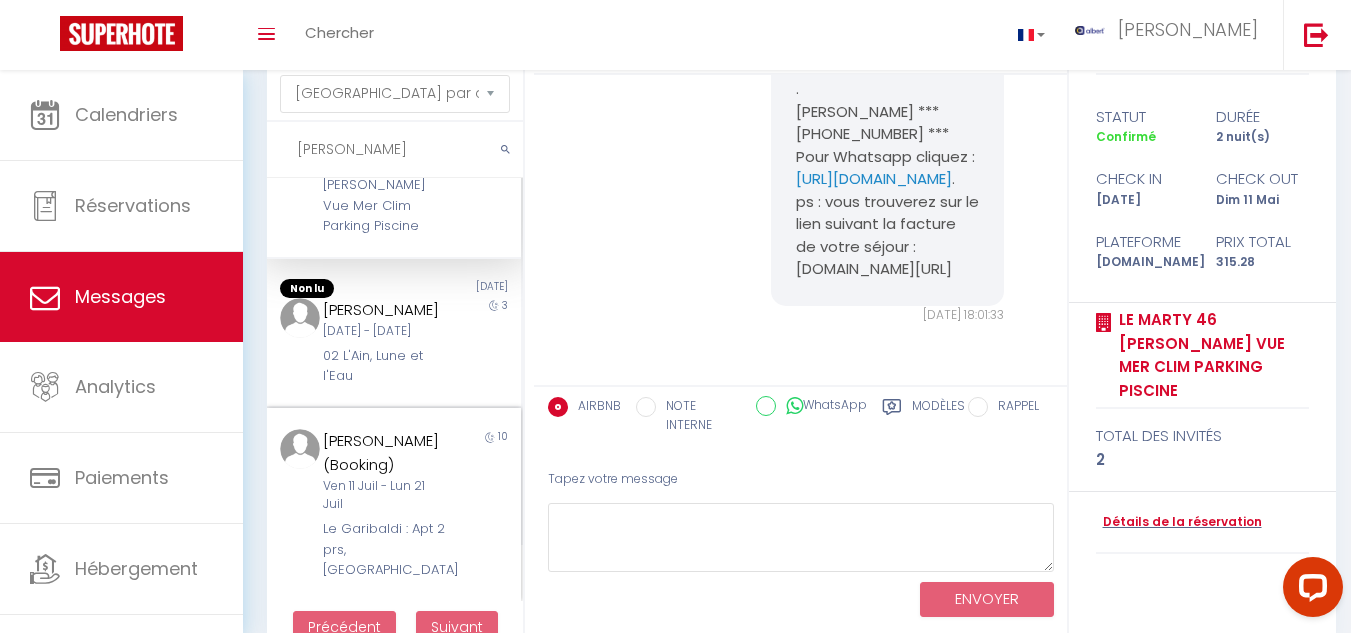 type on "wittman" 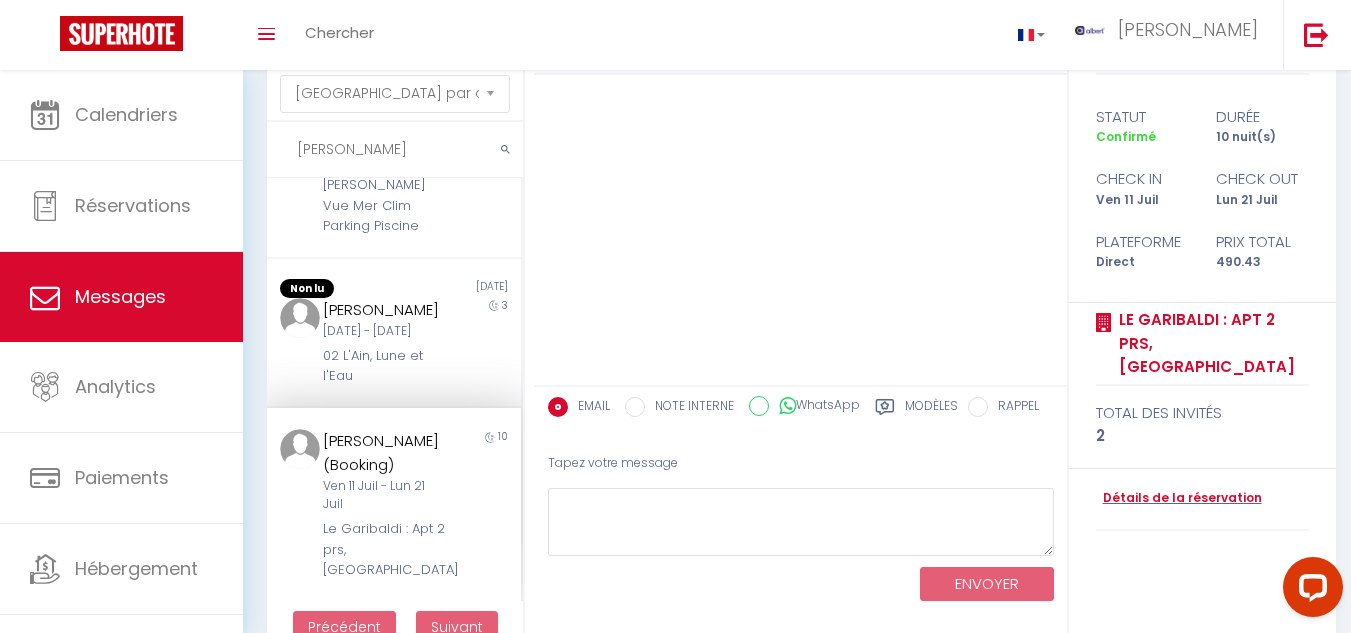 scroll, scrollTop: 0, scrollLeft: 0, axis: both 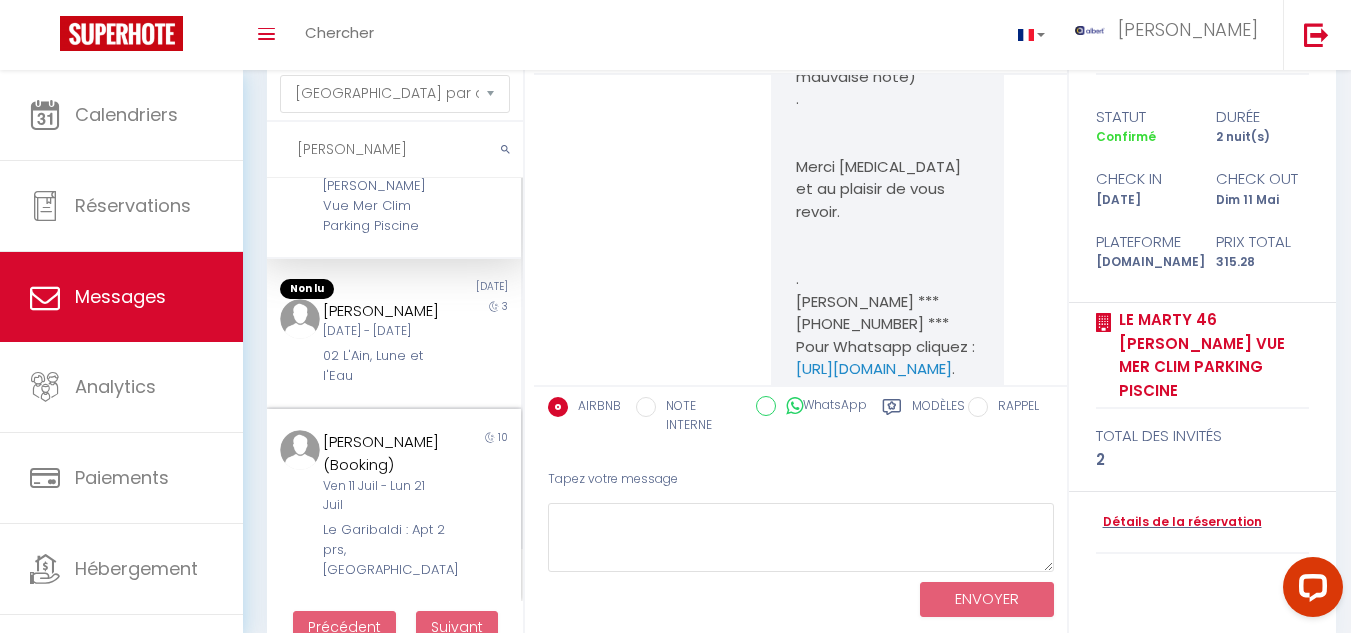 click on "10" at bounding box center (490, 505) 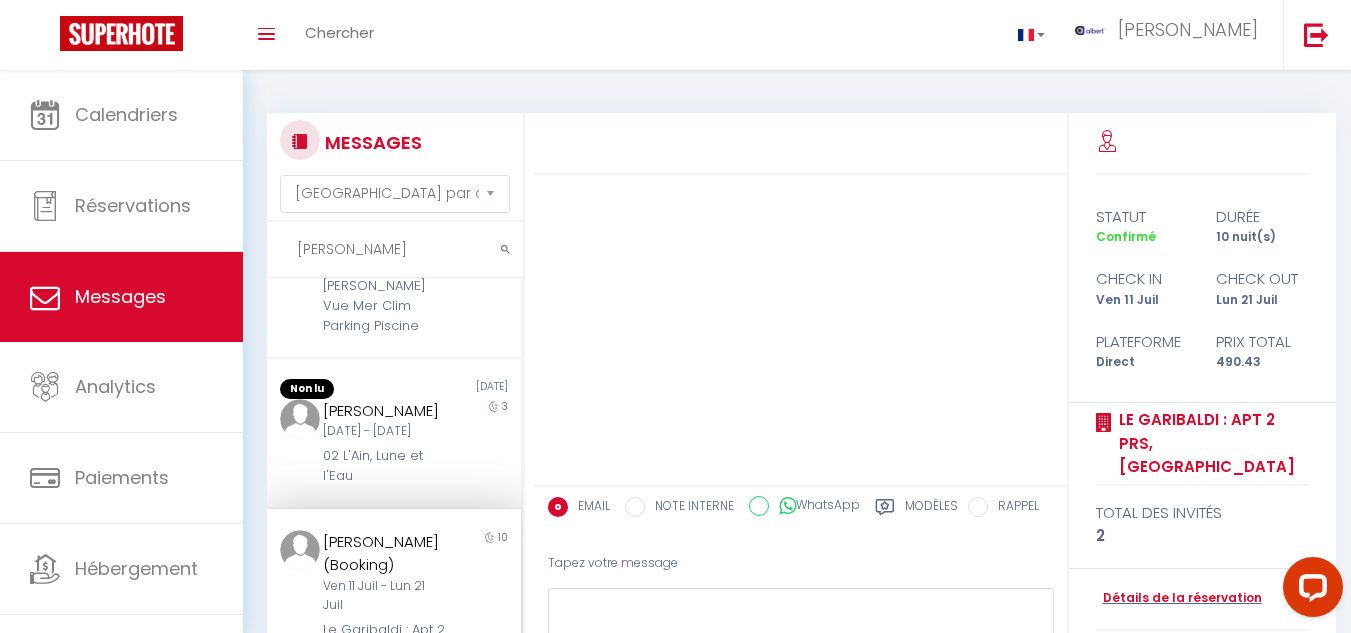 scroll, scrollTop: 143, scrollLeft: 0, axis: vertical 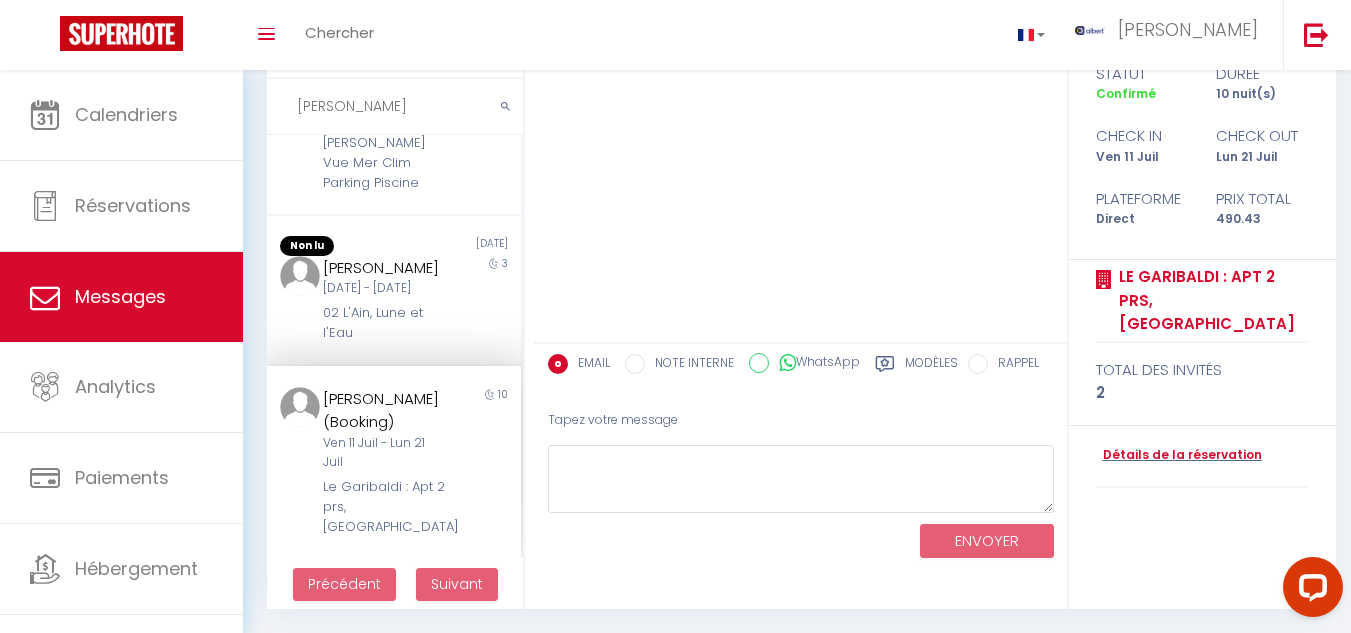 click on "10" at bounding box center [490, 462] 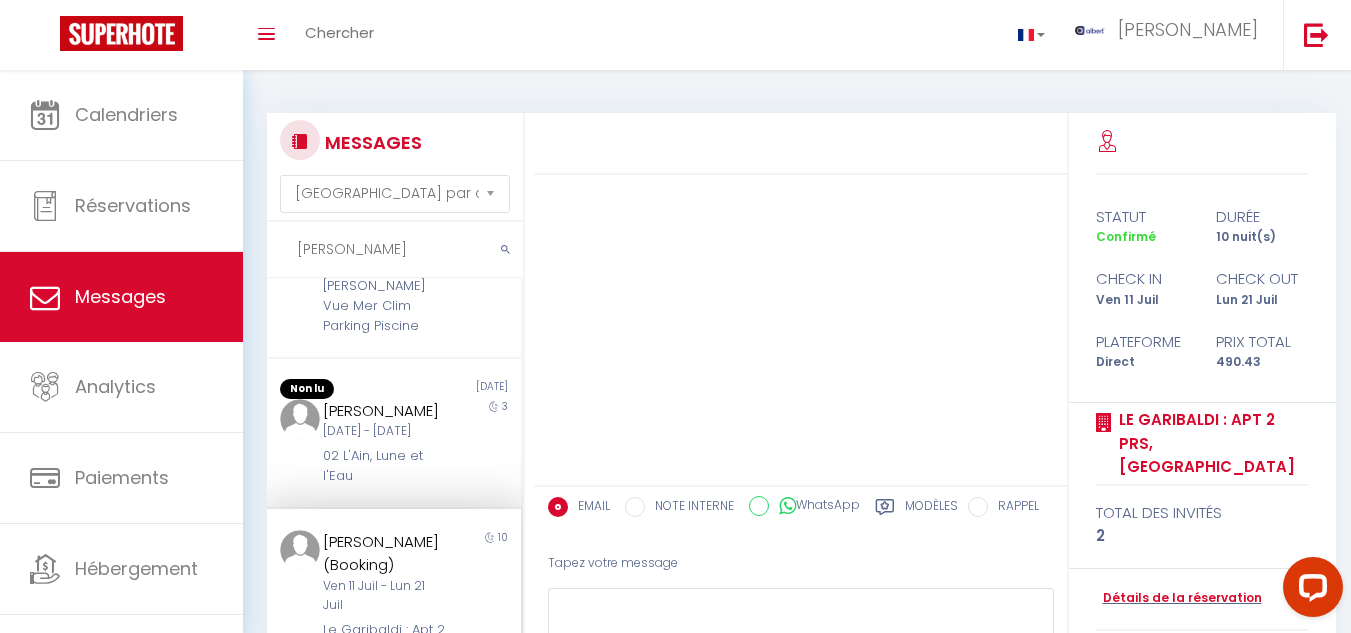 scroll, scrollTop: 143, scrollLeft: 0, axis: vertical 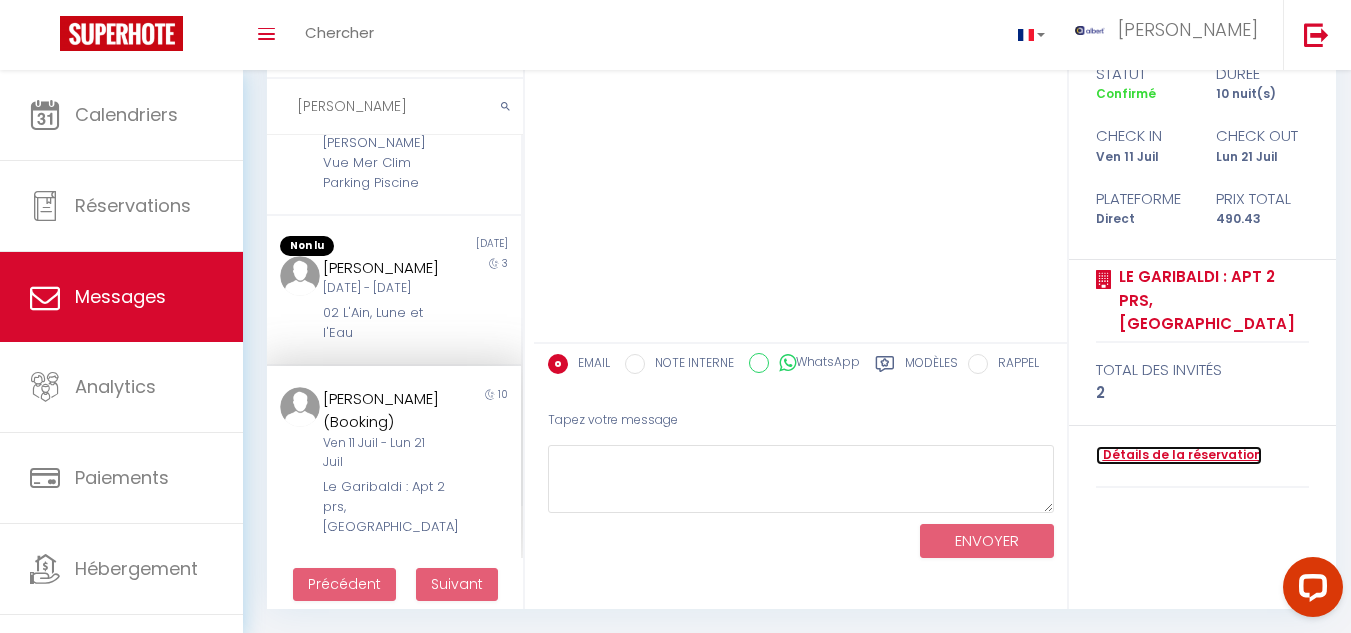 click on "Détails de la réservation" at bounding box center (1179, 455) 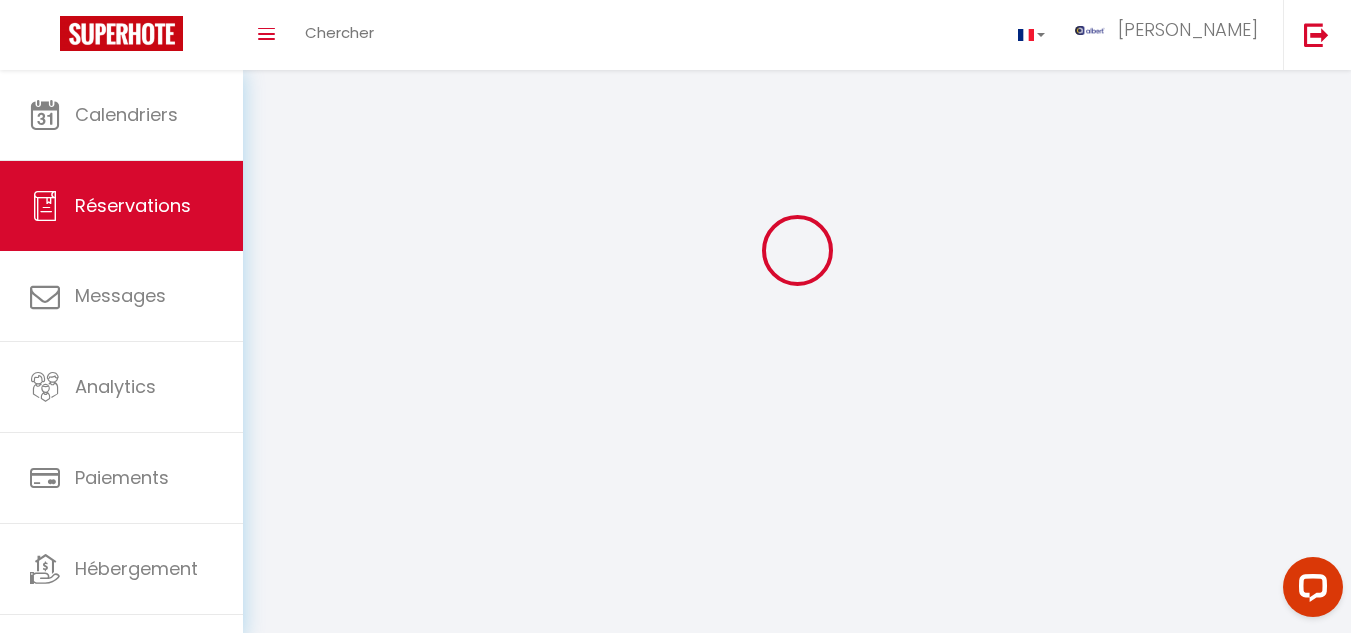 scroll, scrollTop: 0, scrollLeft: 0, axis: both 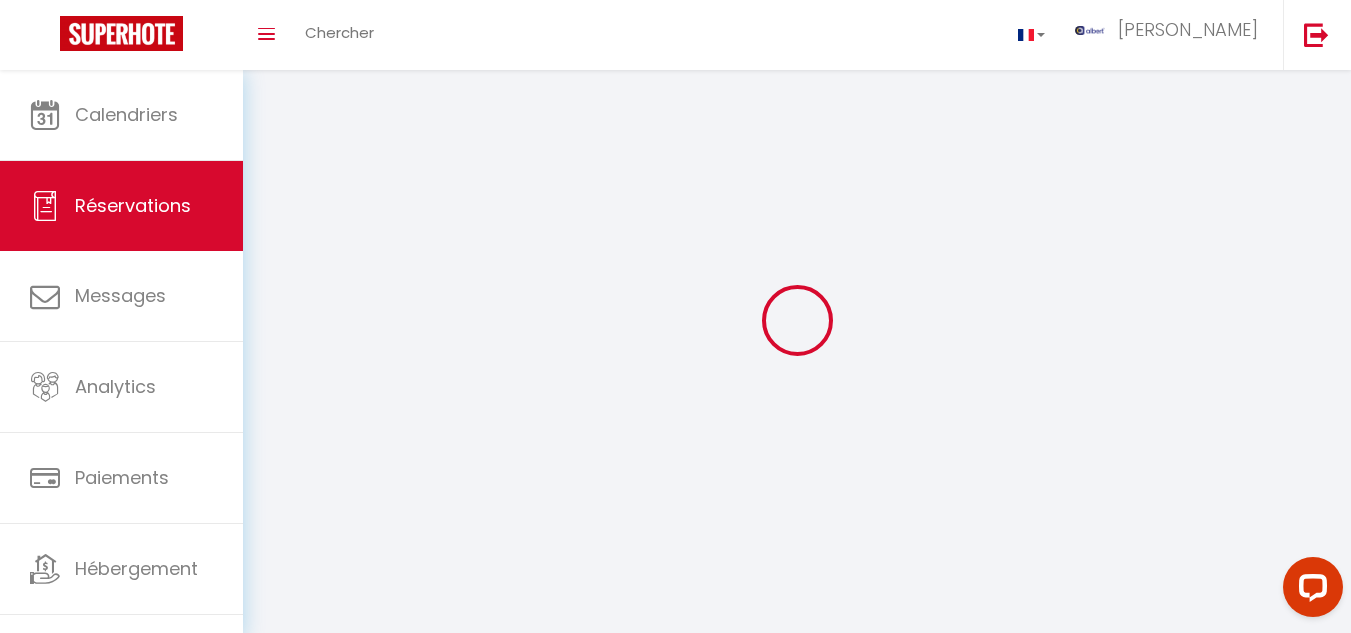 select 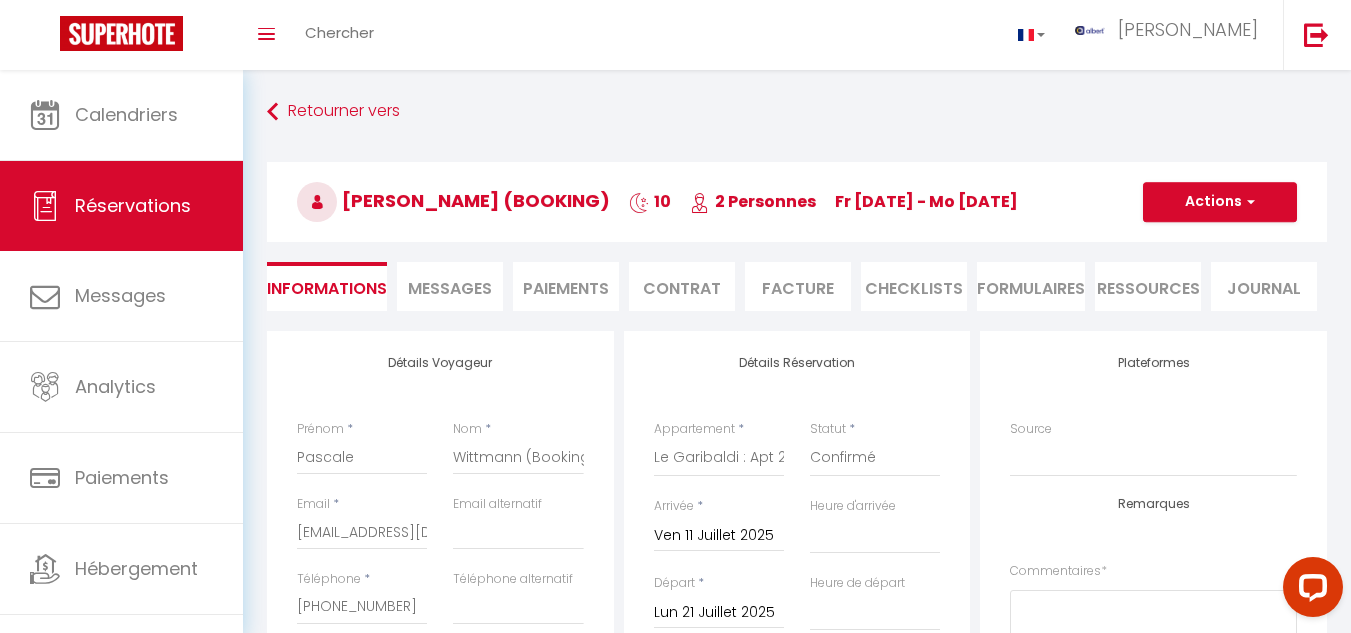 select 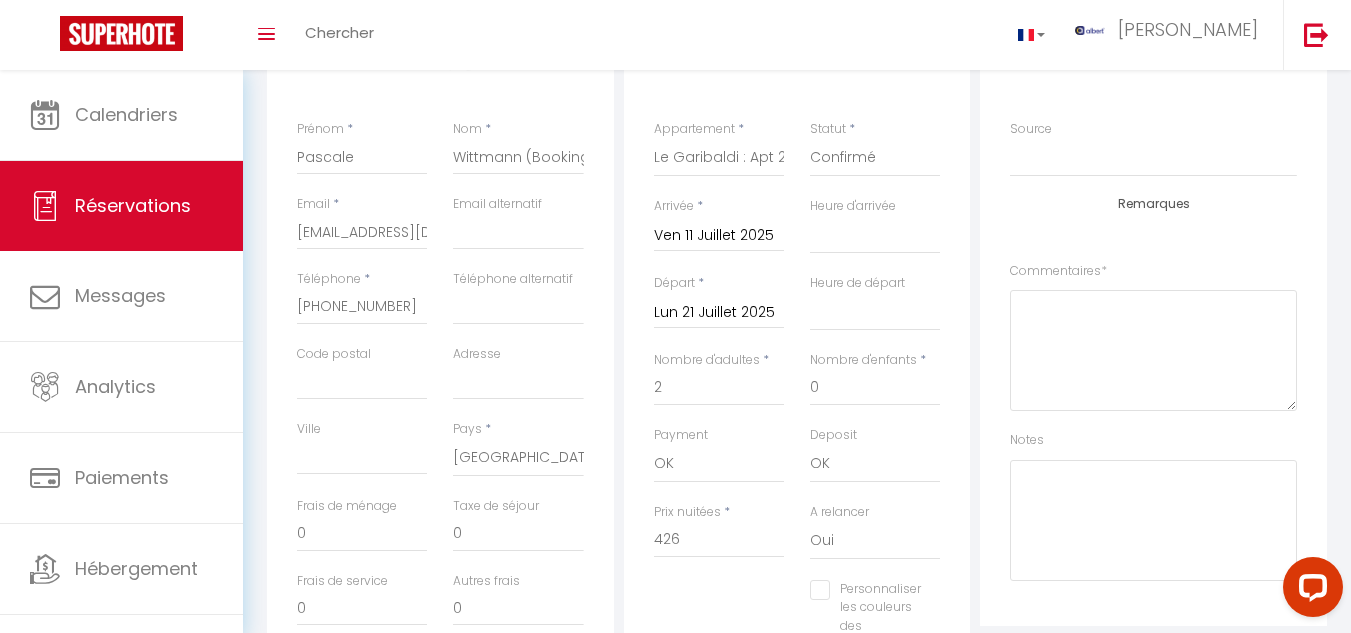 type on "41" 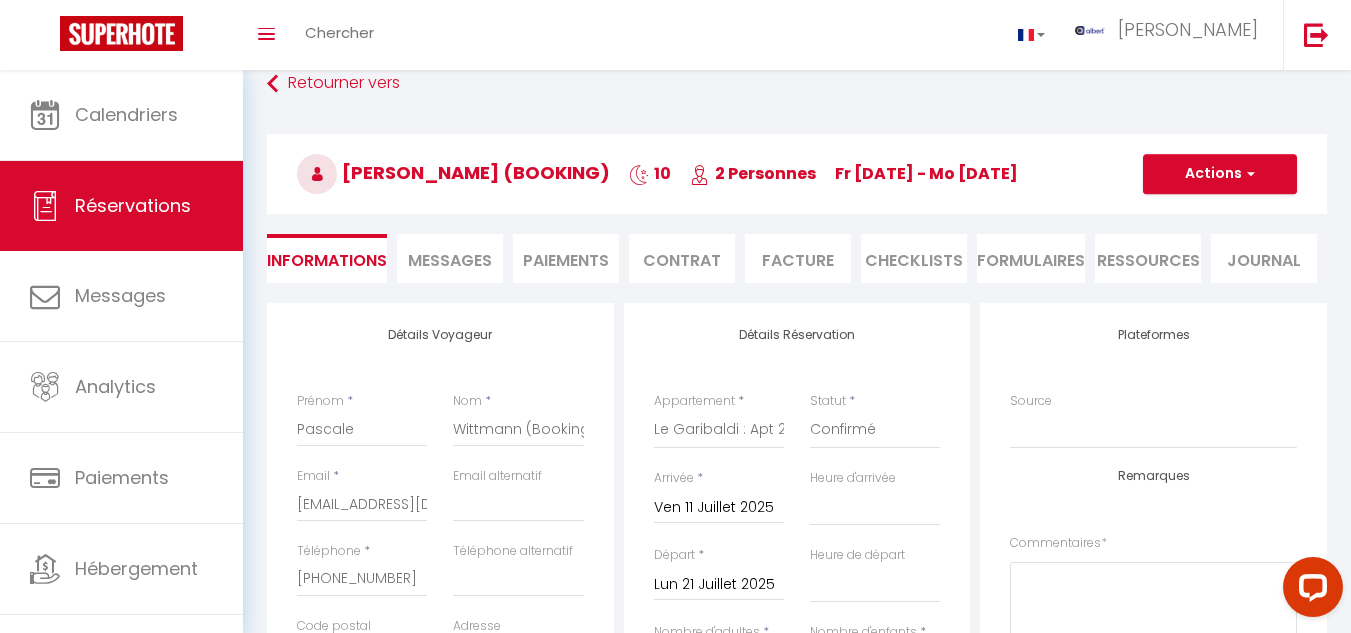 scroll, scrollTop: 0, scrollLeft: 0, axis: both 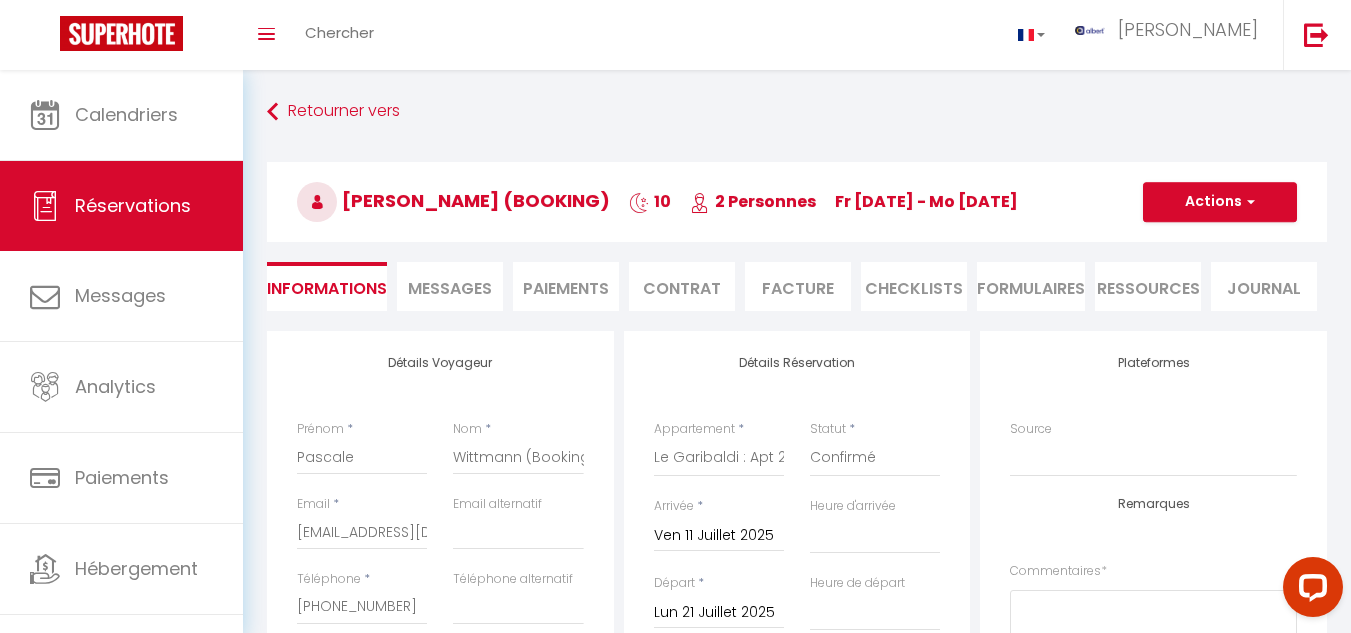 checkbox on "false" 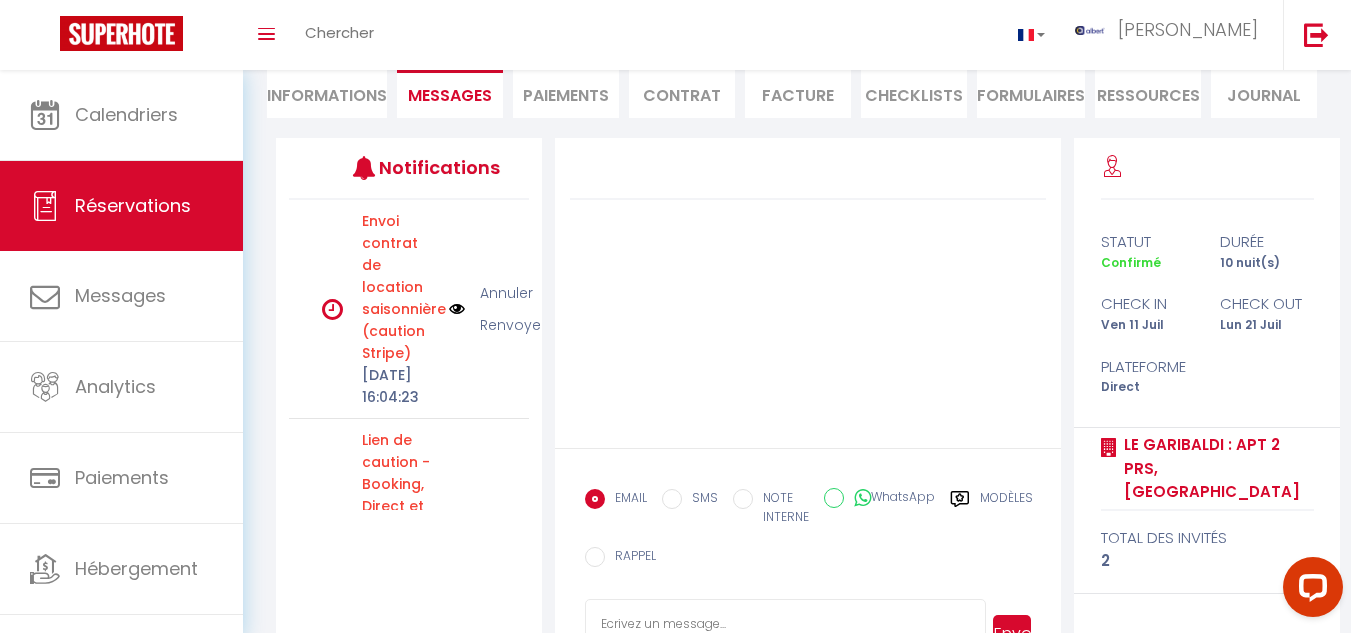 scroll, scrollTop: 268, scrollLeft: 0, axis: vertical 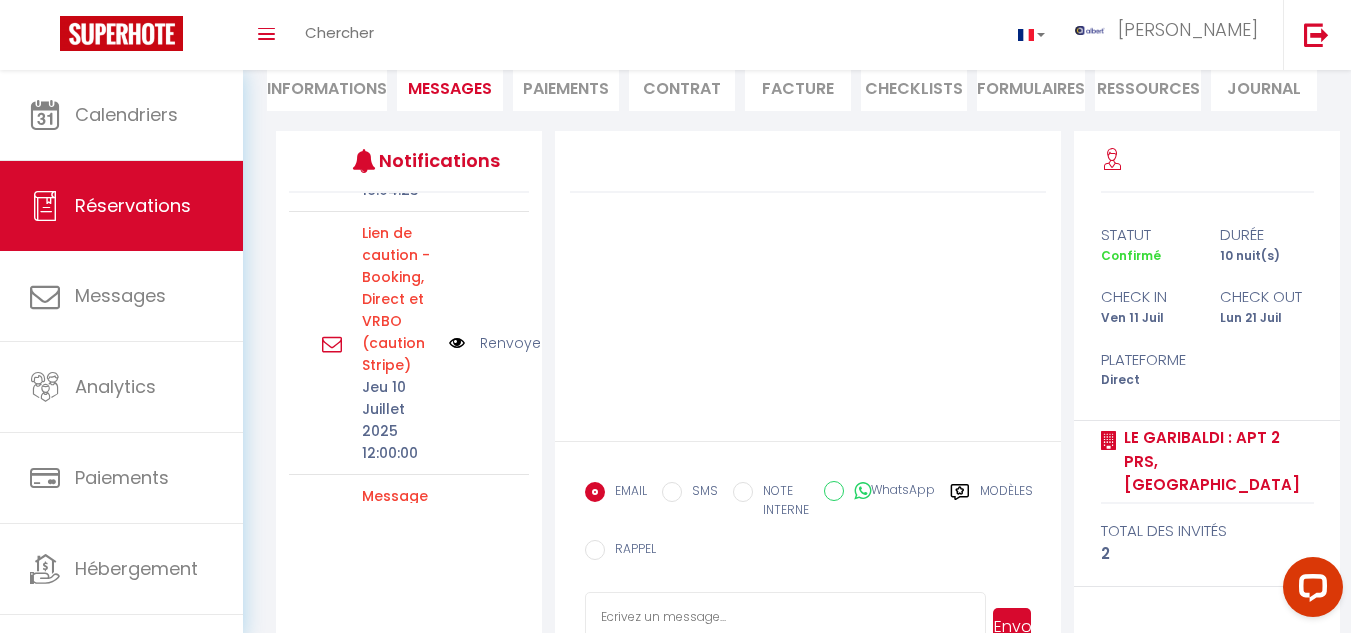 click at bounding box center (457, 343) 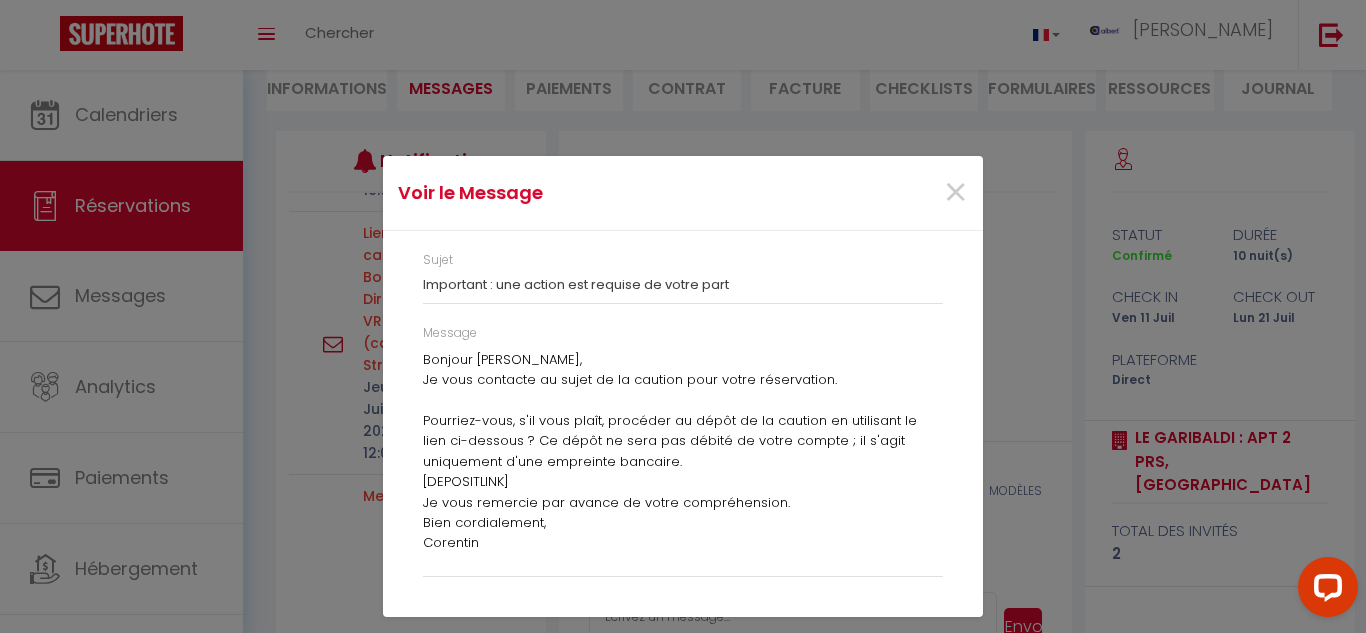 click on "Voir le Message
×
Sujet
Important : une action est requise de votre part
Message
Bonjour Pascale, Je vous contacte au sujet de la caution pour votre réservation.  Pourriez-vous, s'il vous plaît, procéder au dépôt de la caution en utilisant le lien ci-dessous ? Ce dépôt ne sera pas débité de votre compte ; il s'agit uniquement d'une empreinte bancaire.
[DEPOSITLINK]
Je vous remercie par avance de votre compréhension. Bien cordialement,
Corentin" at bounding box center [683, 316] 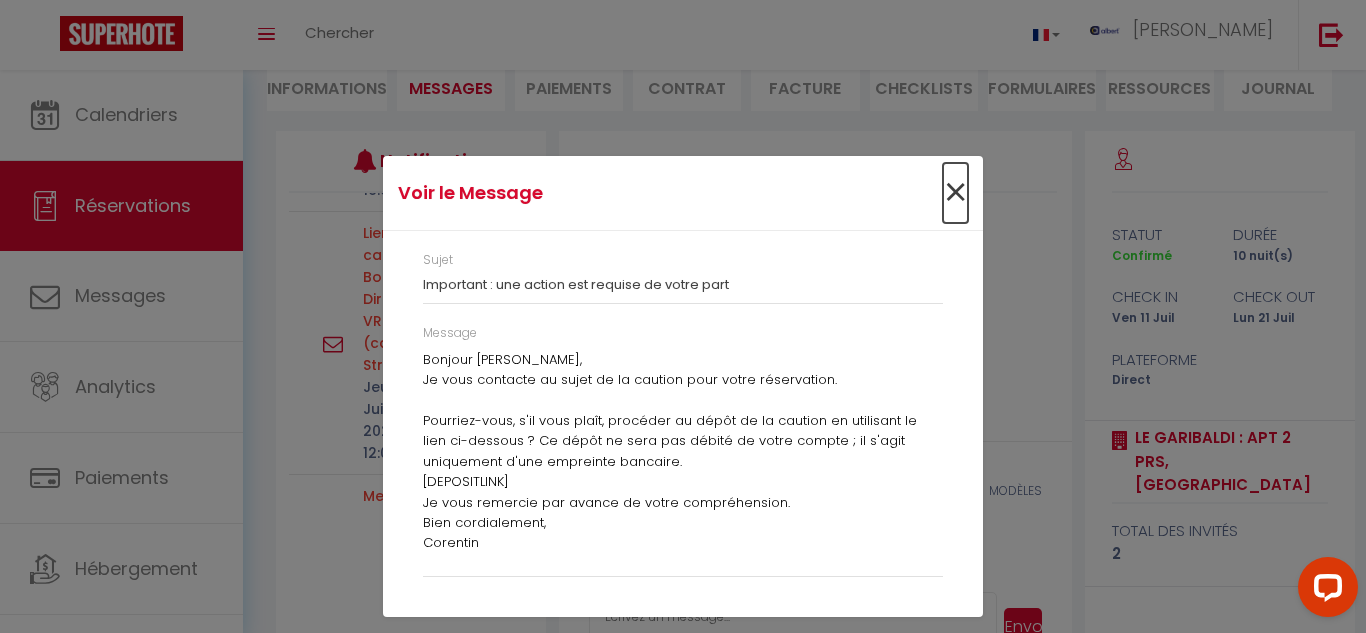 click on "×" at bounding box center [955, 193] 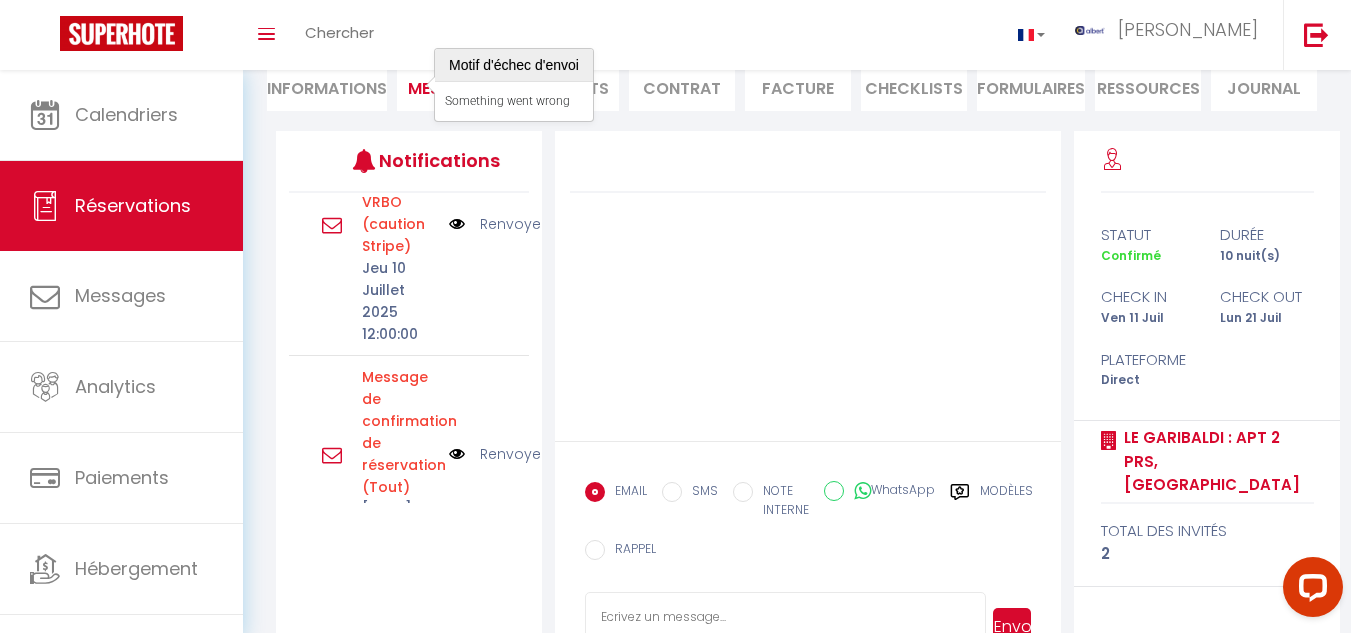 scroll, scrollTop: 472, scrollLeft: 0, axis: vertical 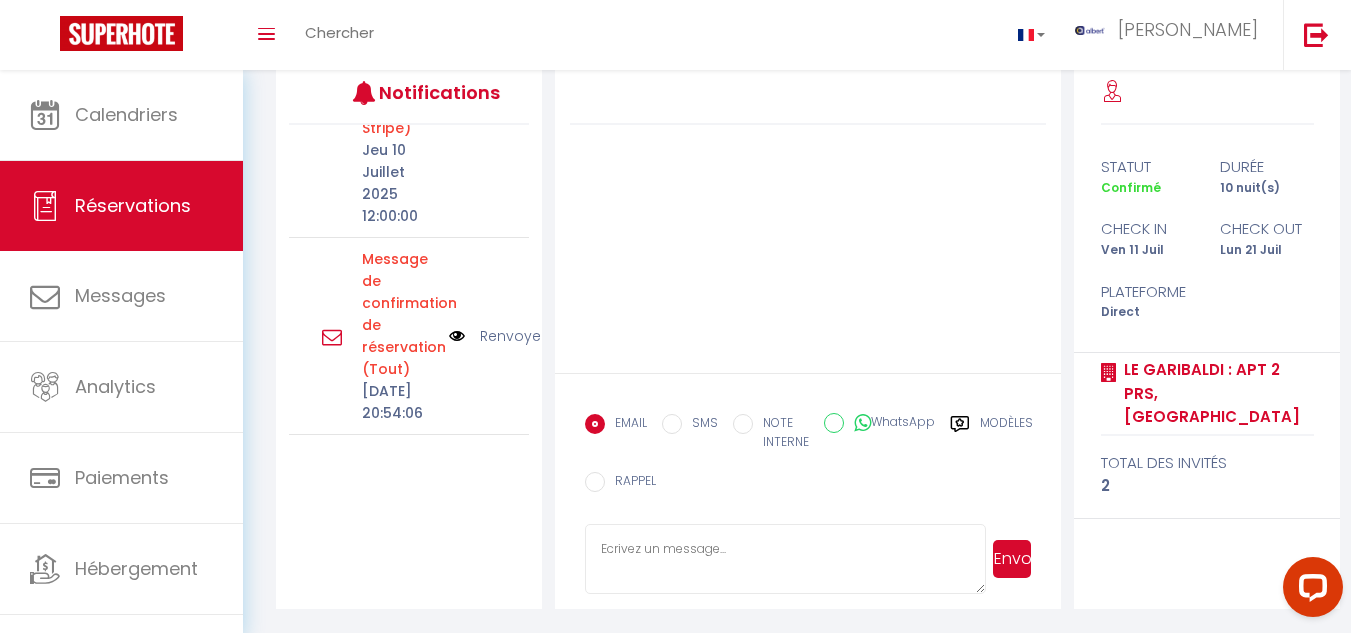 click at bounding box center (457, 336) 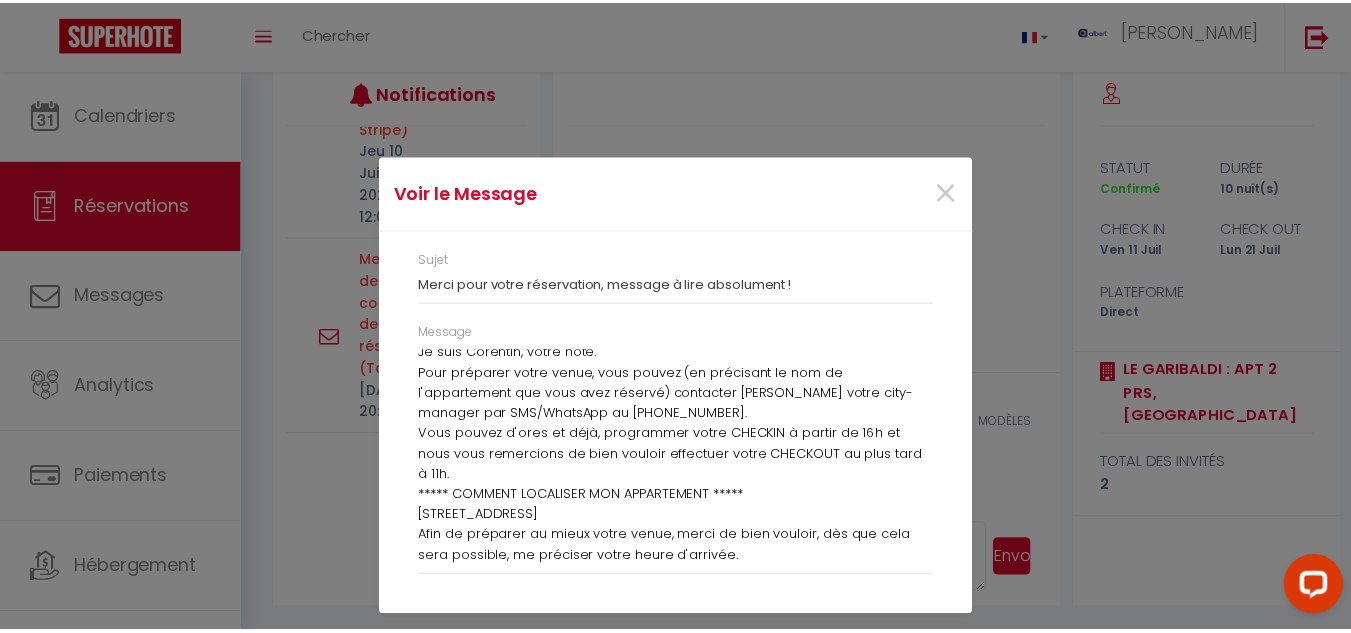 scroll, scrollTop: 70, scrollLeft: 0, axis: vertical 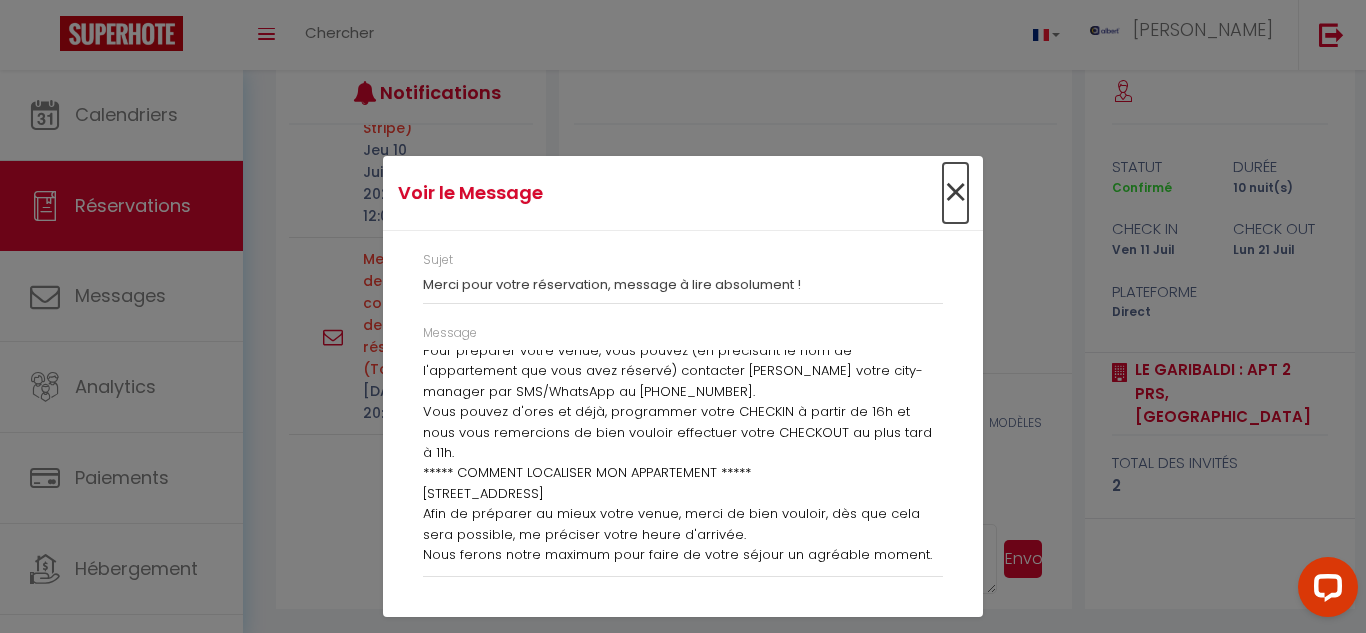 click on "×" at bounding box center (955, 193) 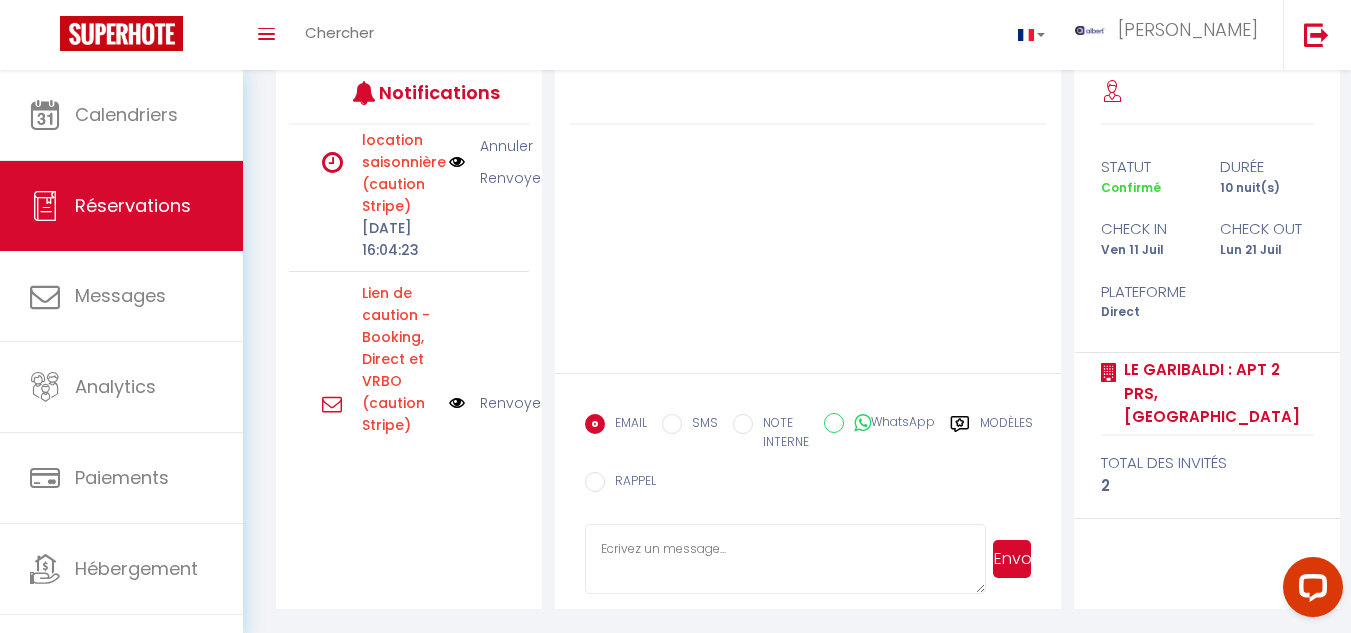 scroll, scrollTop: 0, scrollLeft: 0, axis: both 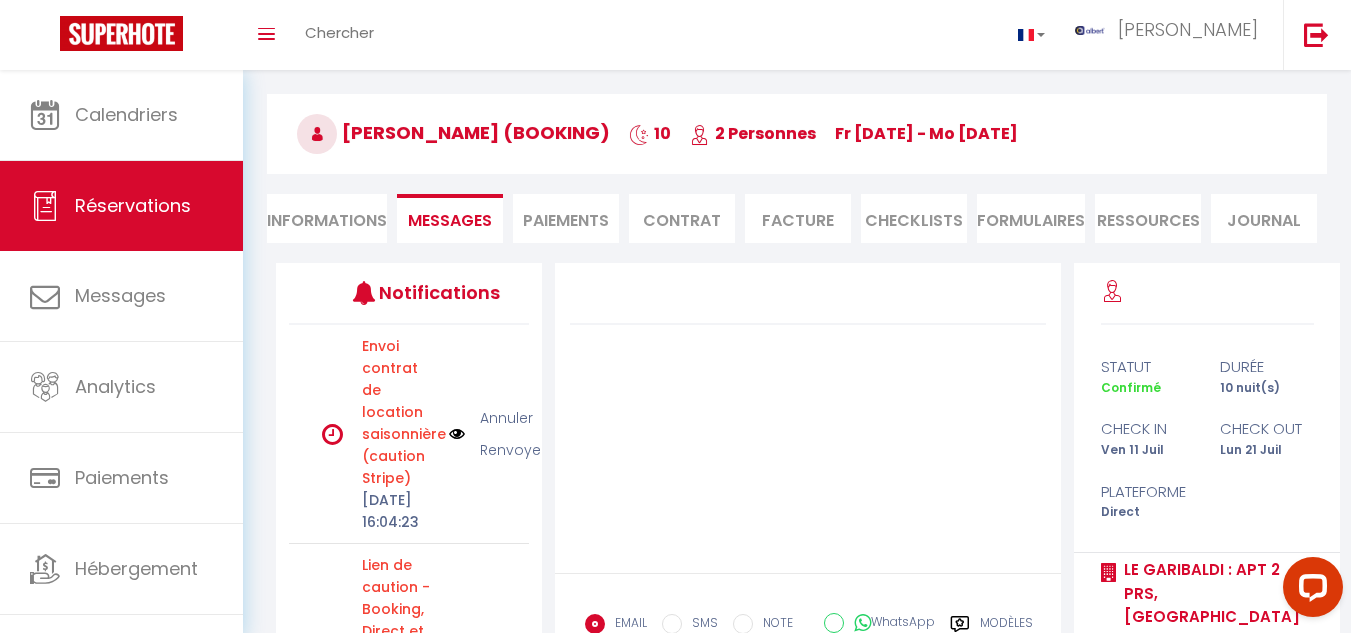 click on "Paiements" at bounding box center [566, 218] 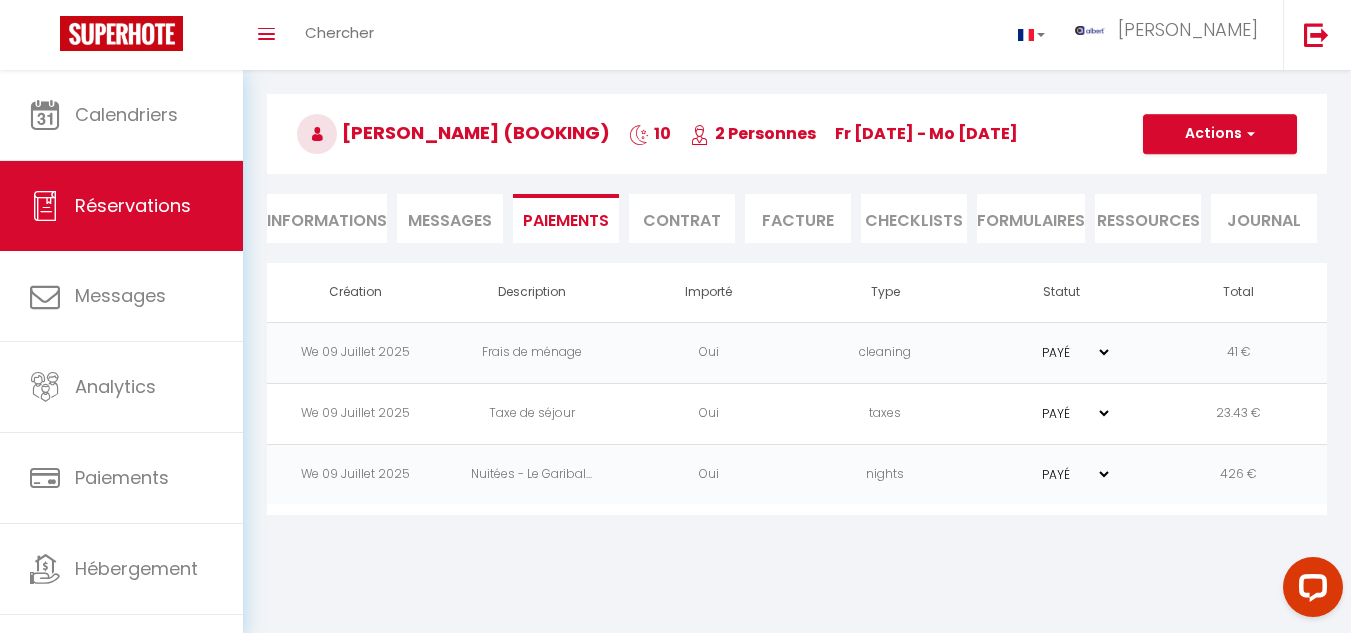 click on "Messages" at bounding box center (450, 220) 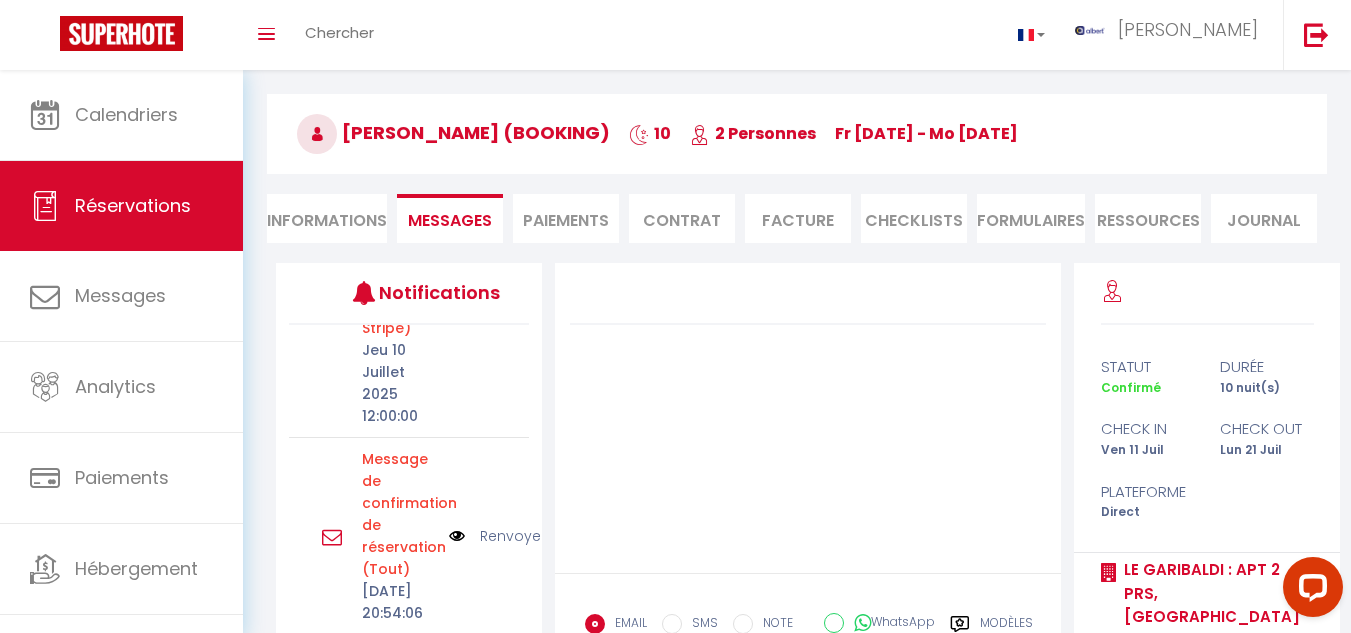 scroll, scrollTop: 472, scrollLeft: 0, axis: vertical 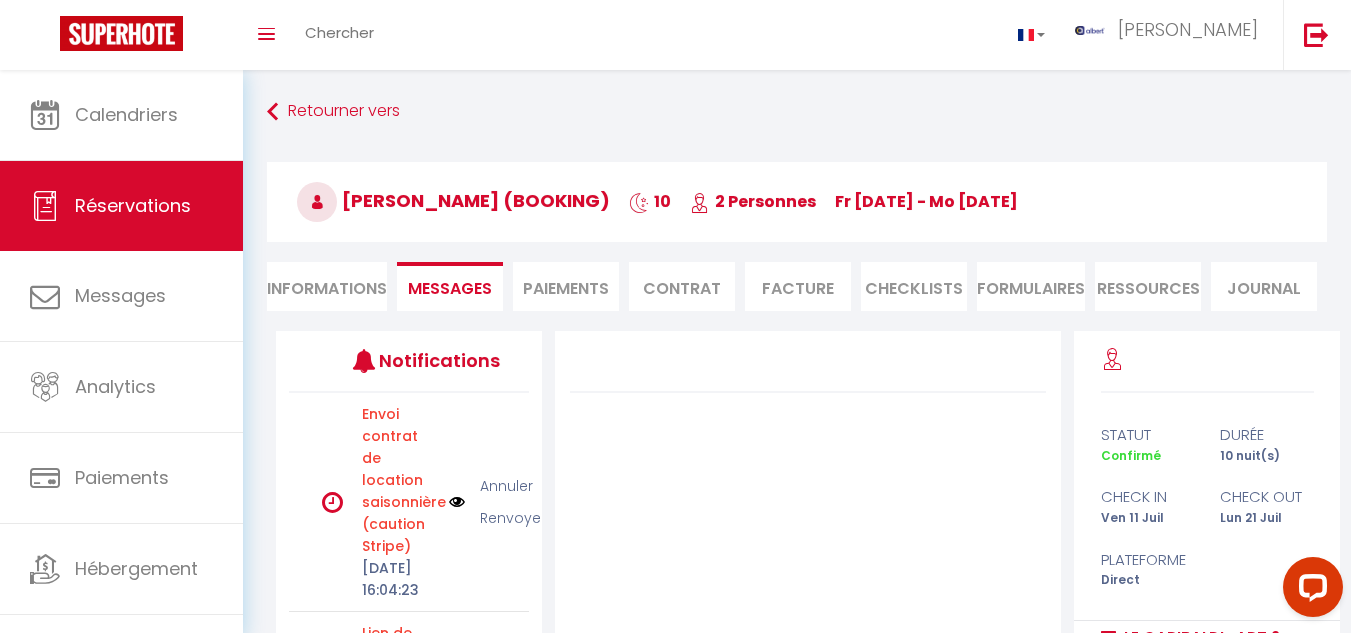 click on "Paiements" at bounding box center [566, 286] 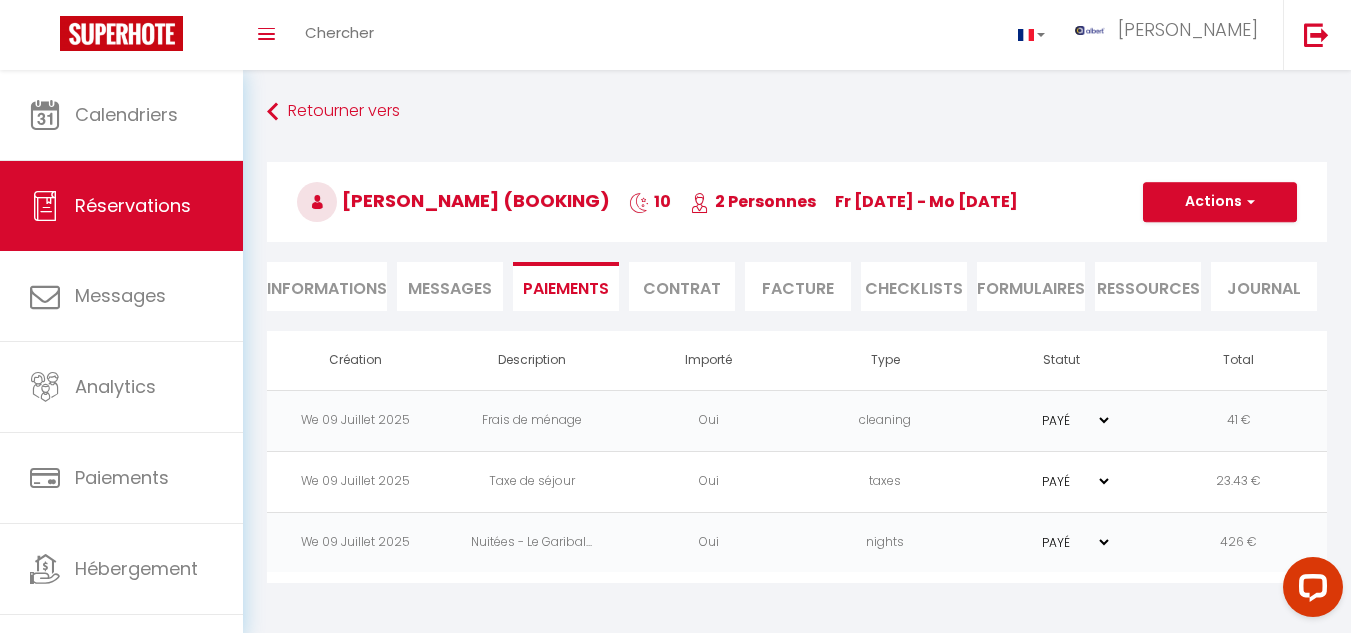 select 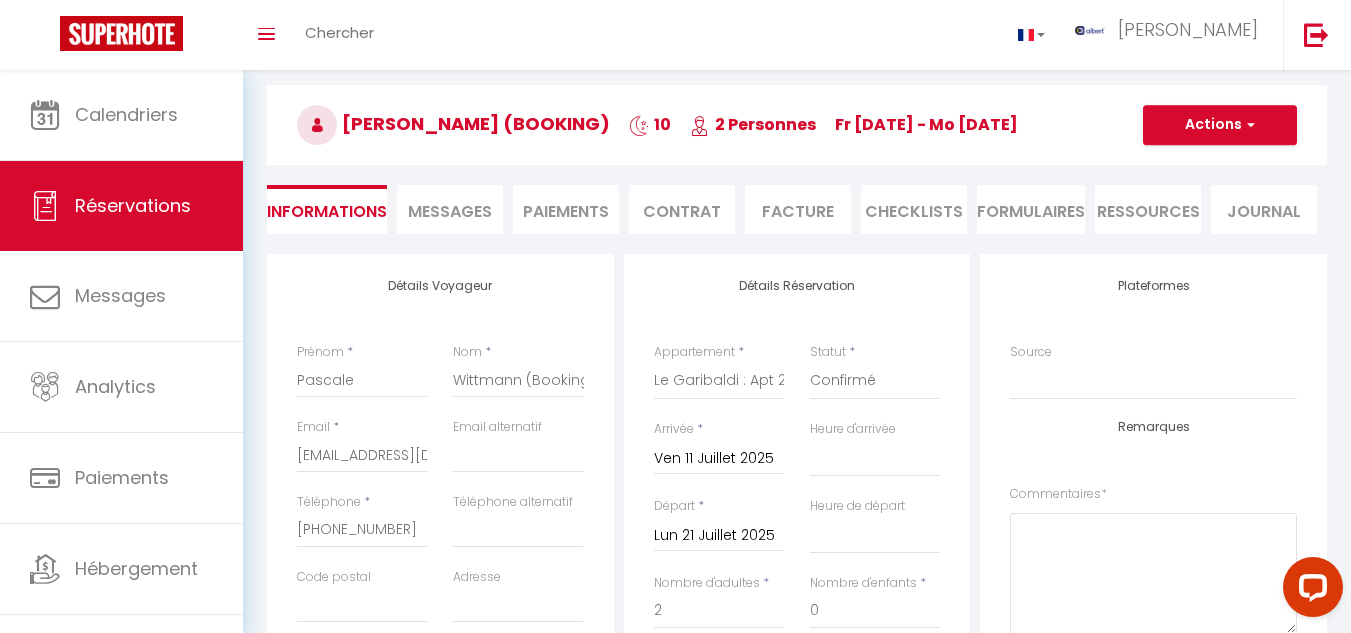 scroll, scrollTop: 0, scrollLeft: 0, axis: both 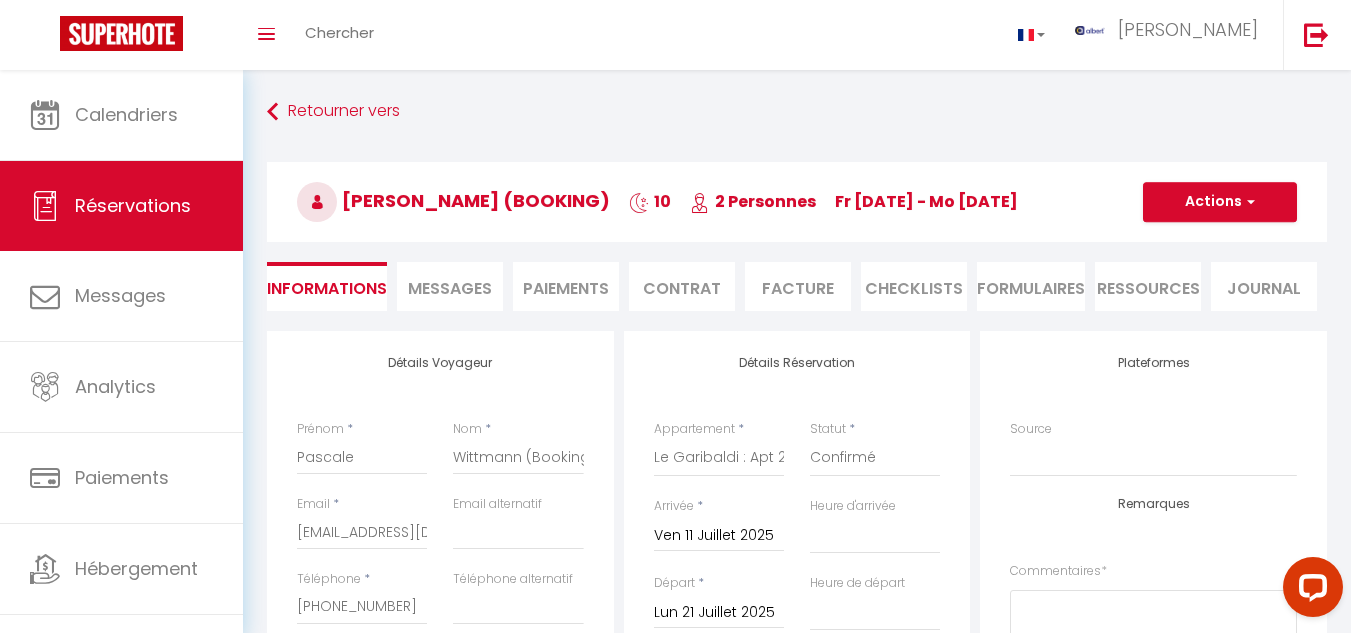 click on "Informations" at bounding box center [327, 286] 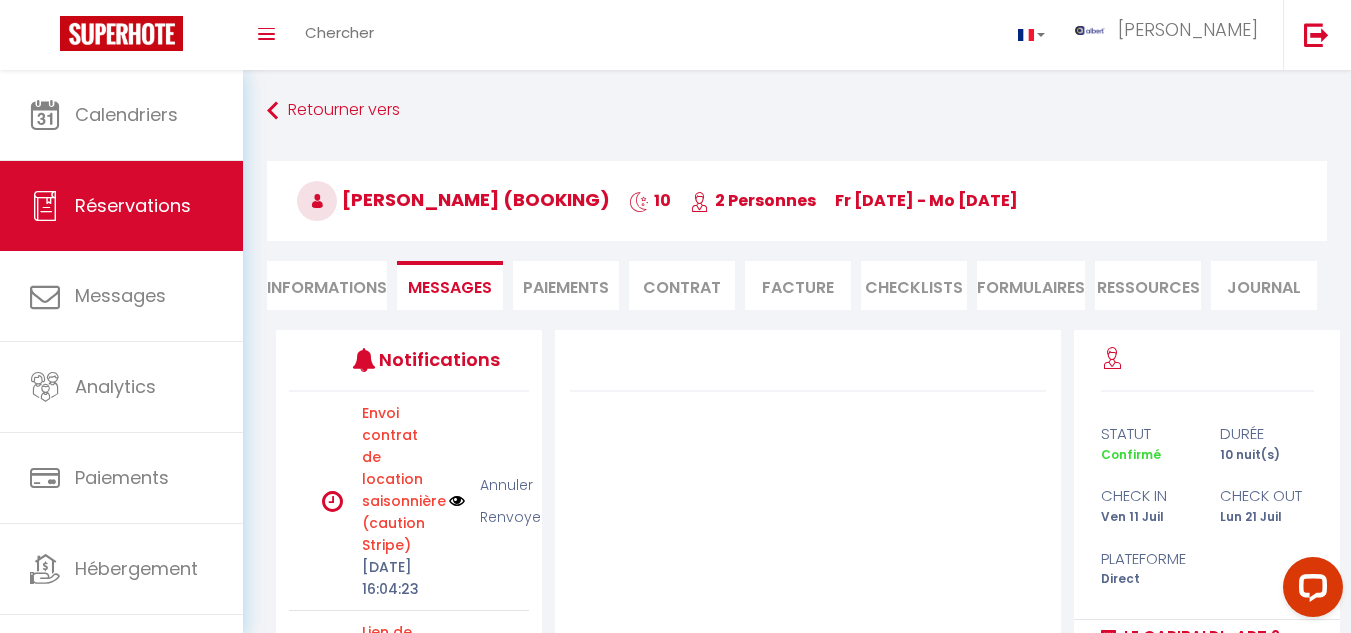 scroll, scrollTop: 0, scrollLeft: 0, axis: both 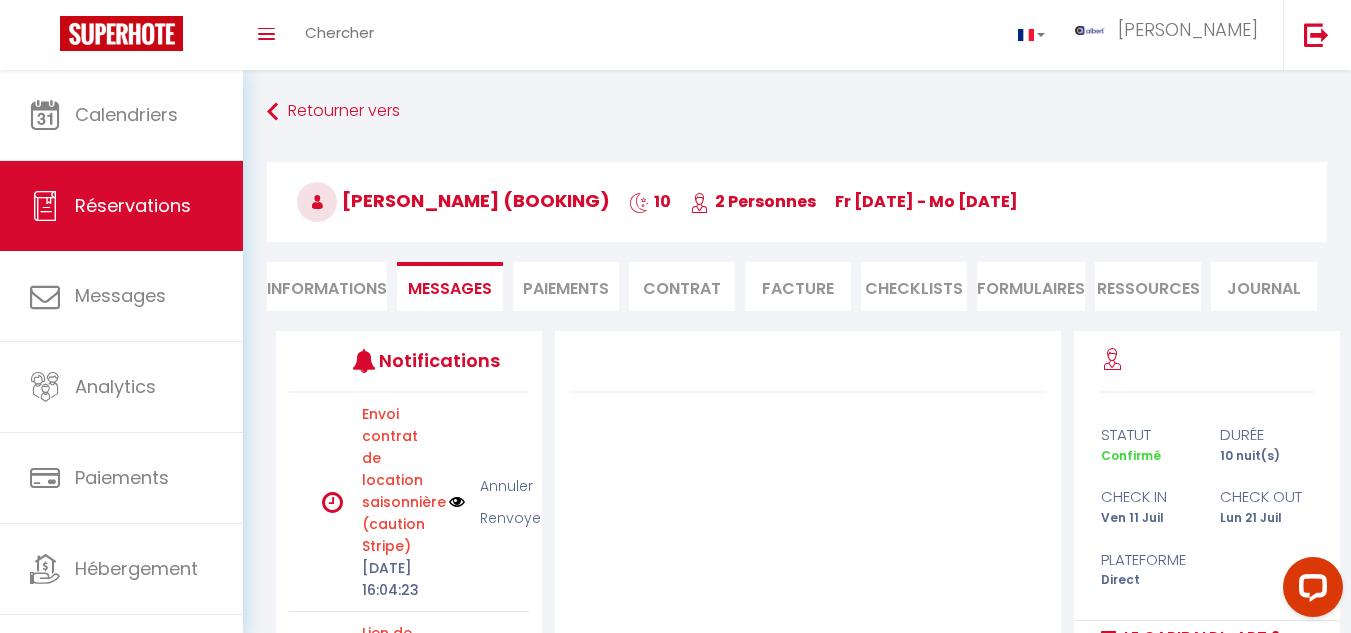 click on "Informations" at bounding box center (327, 286) 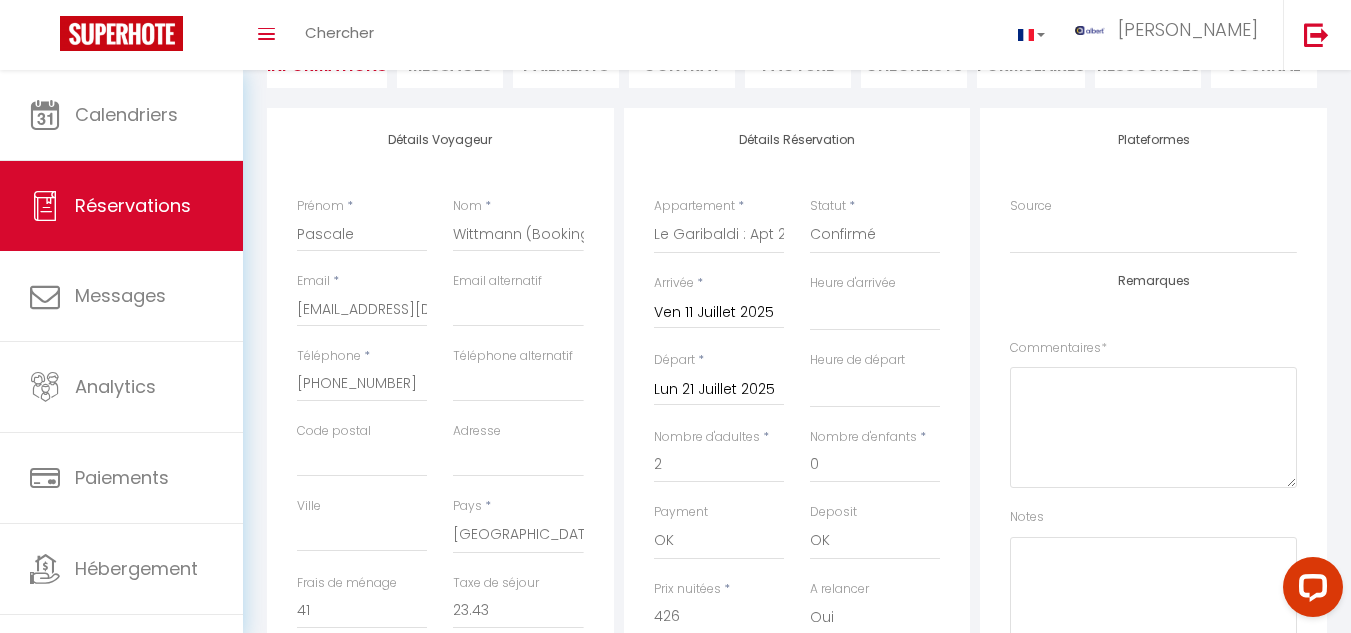 scroll, scrollTop: 0, scrollLeft: 0, axis: both 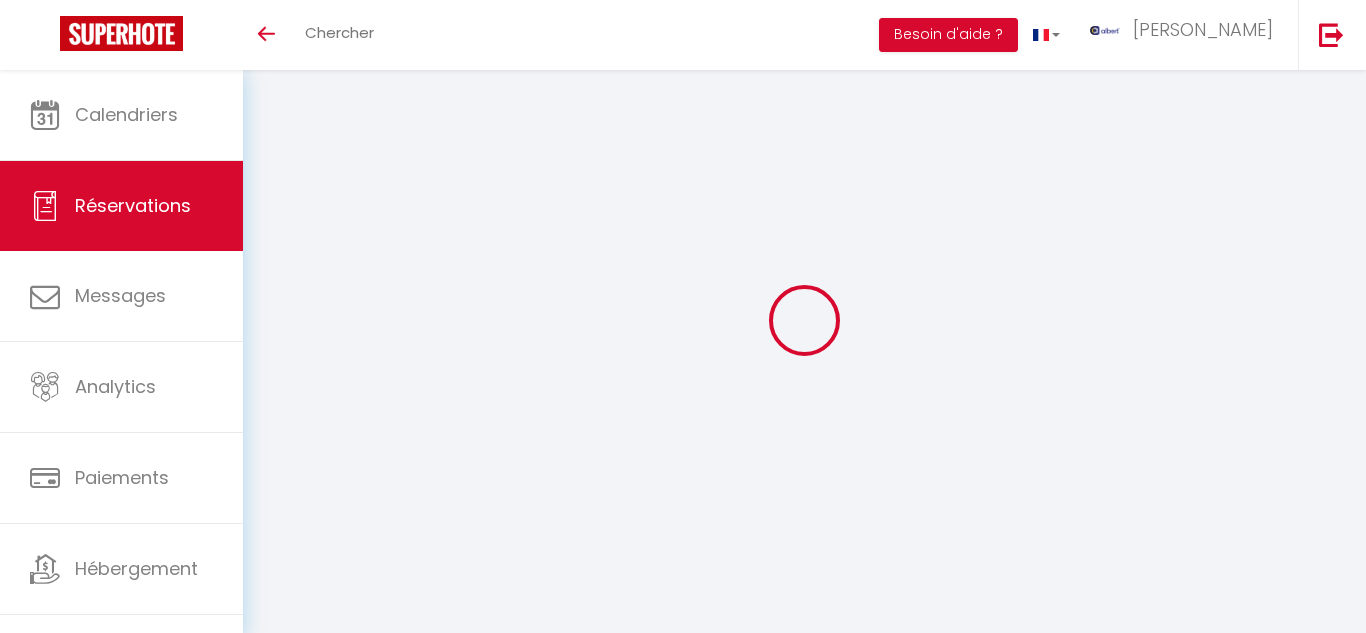 select 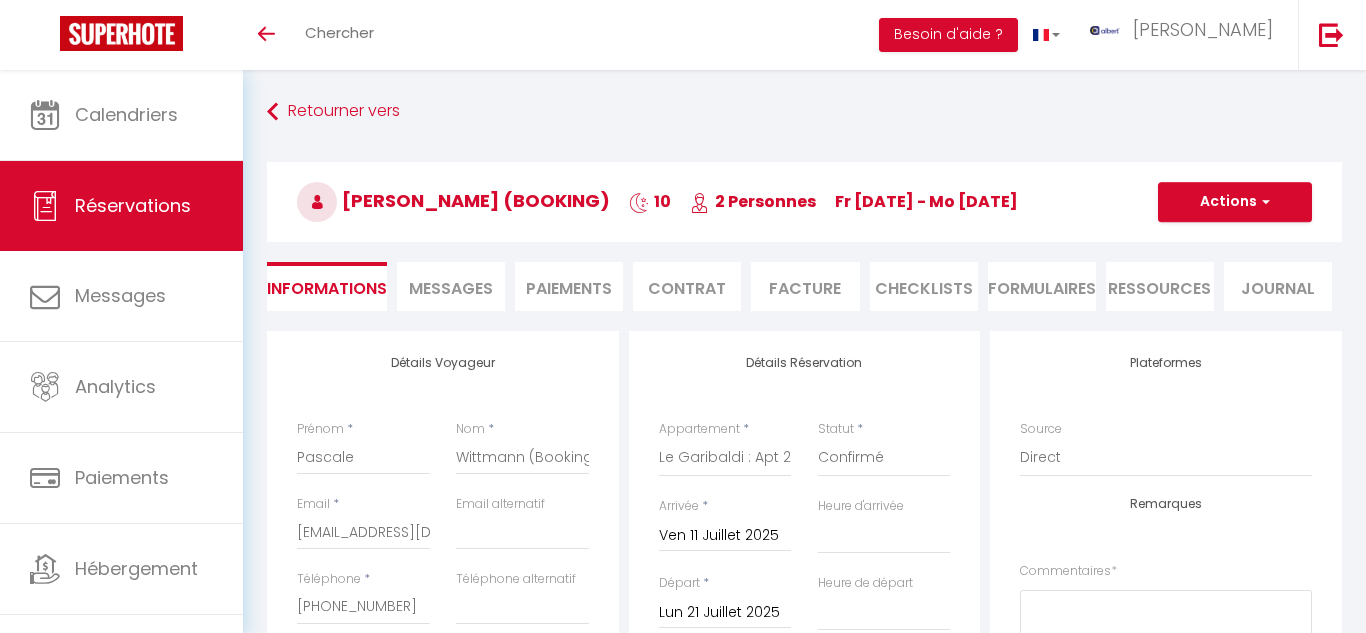 select 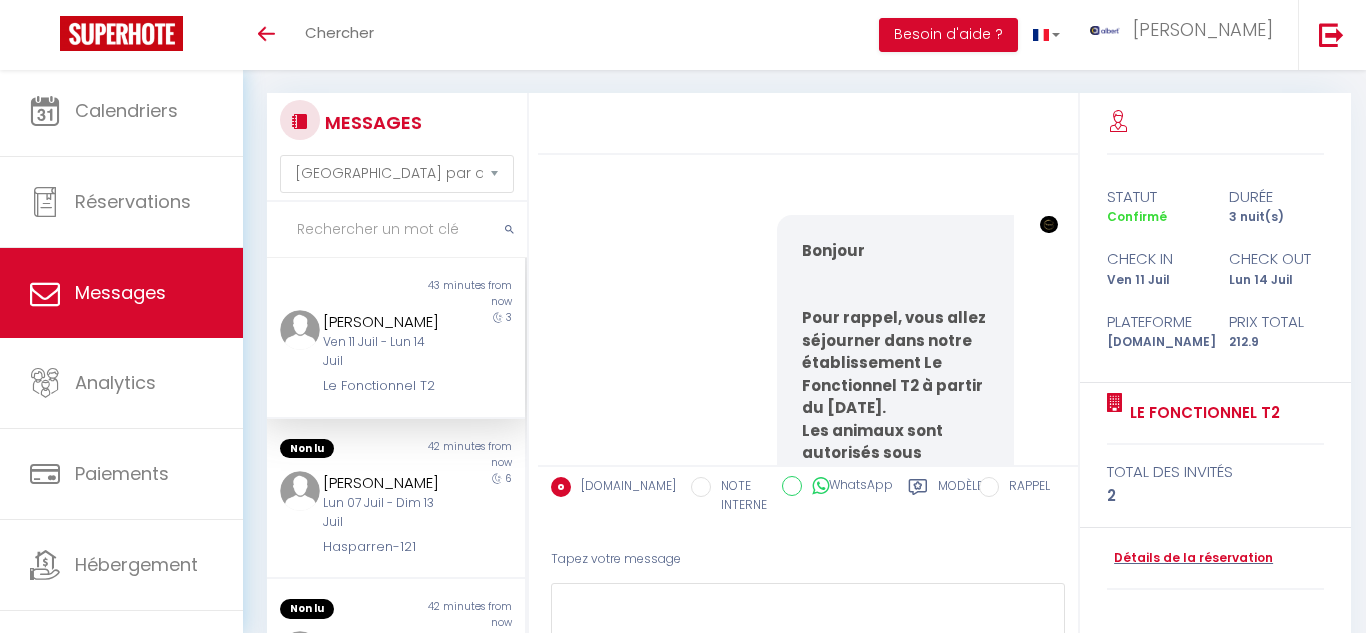 select on "message" 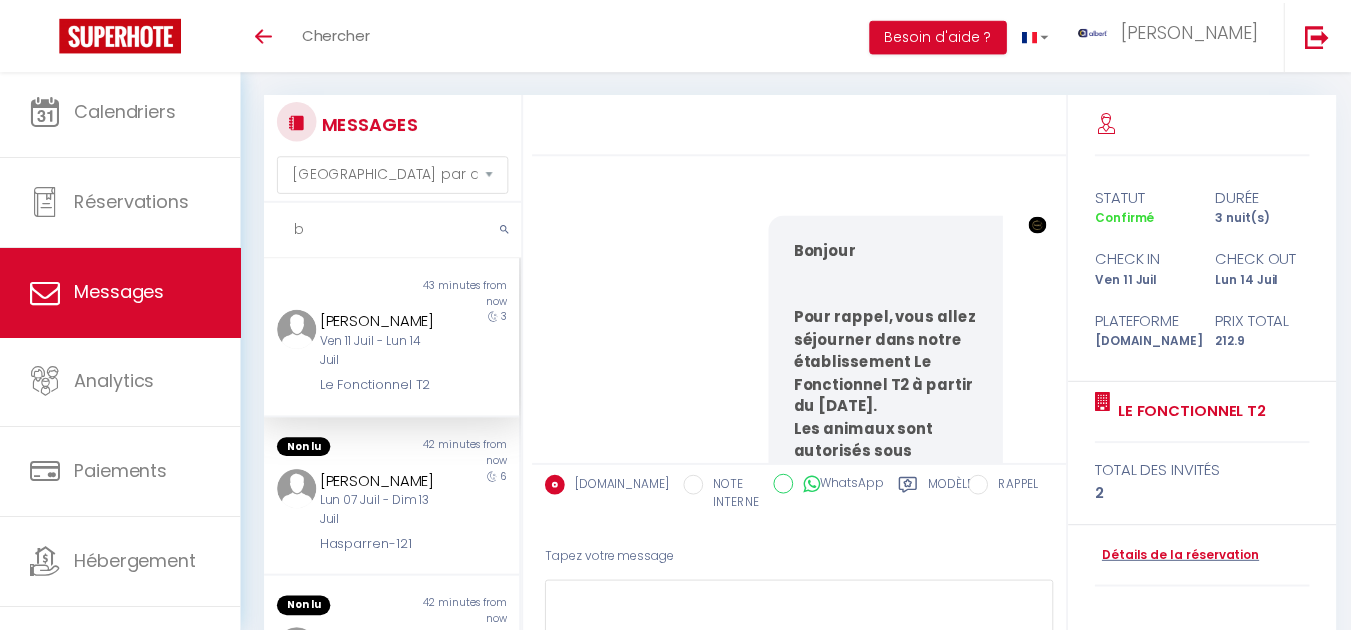 scroll, scrollTop: 0, scrollLeft: 0, axis: both 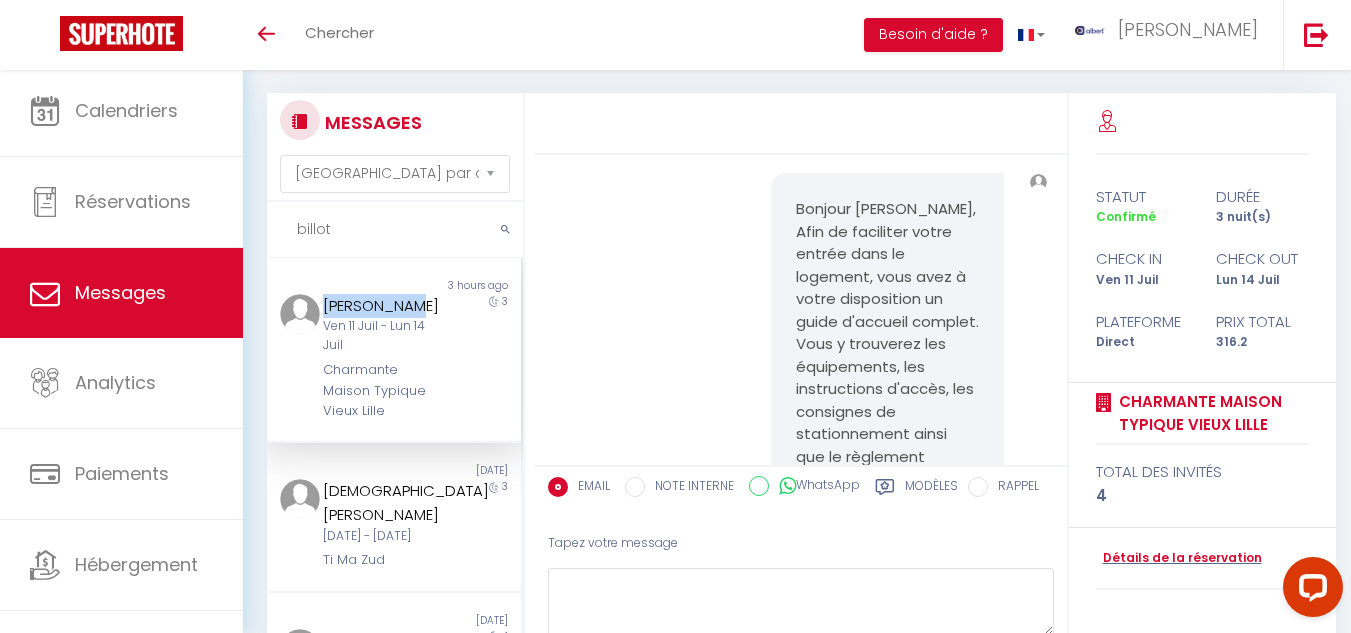 drag, startPoint x: 318, startPoint y: 305, endPoint x: 408, endPoint y: 305, distance: 90 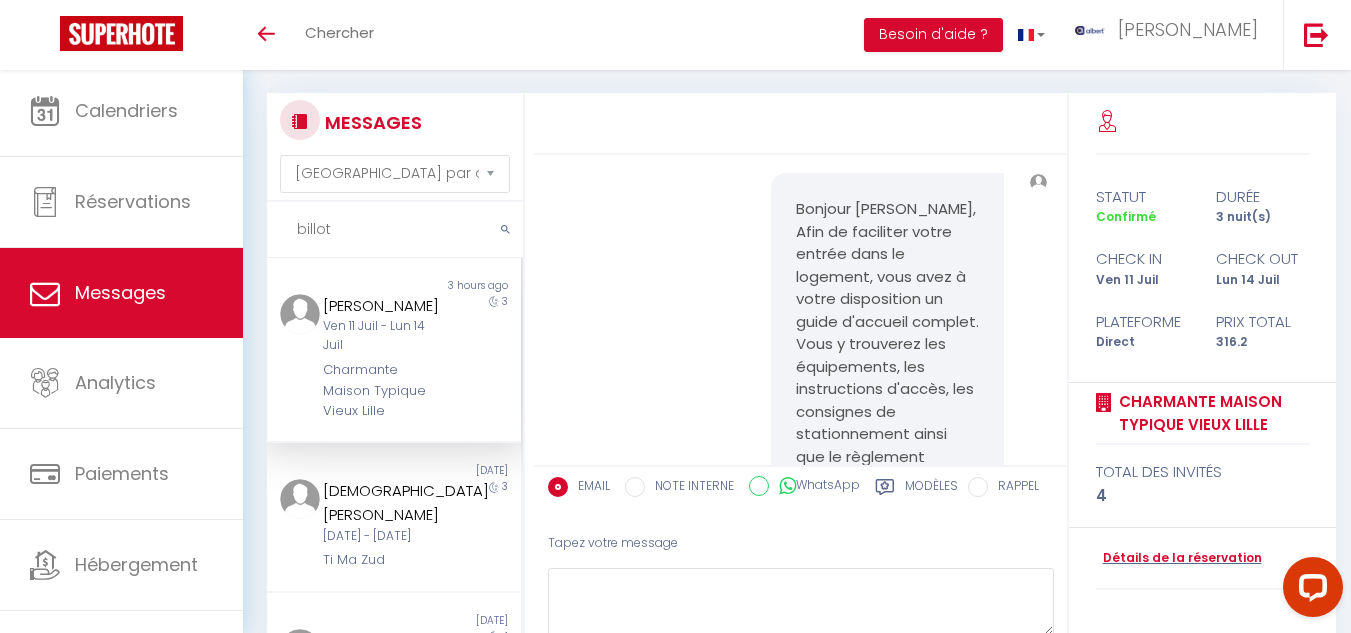 click on "billot" at bounding box center [395, 230] 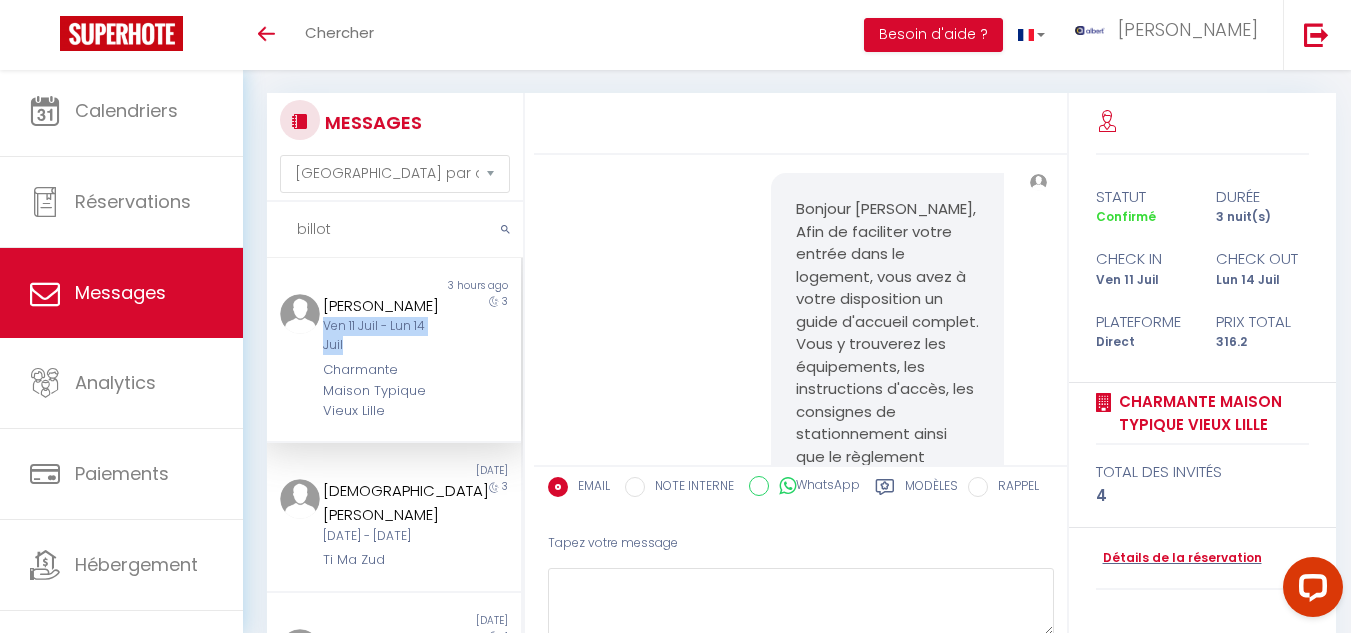 drag, startPoint x: 323, startPoint y: 327, endPoint x: 410, endPoint y: 345, distance: 88.84256 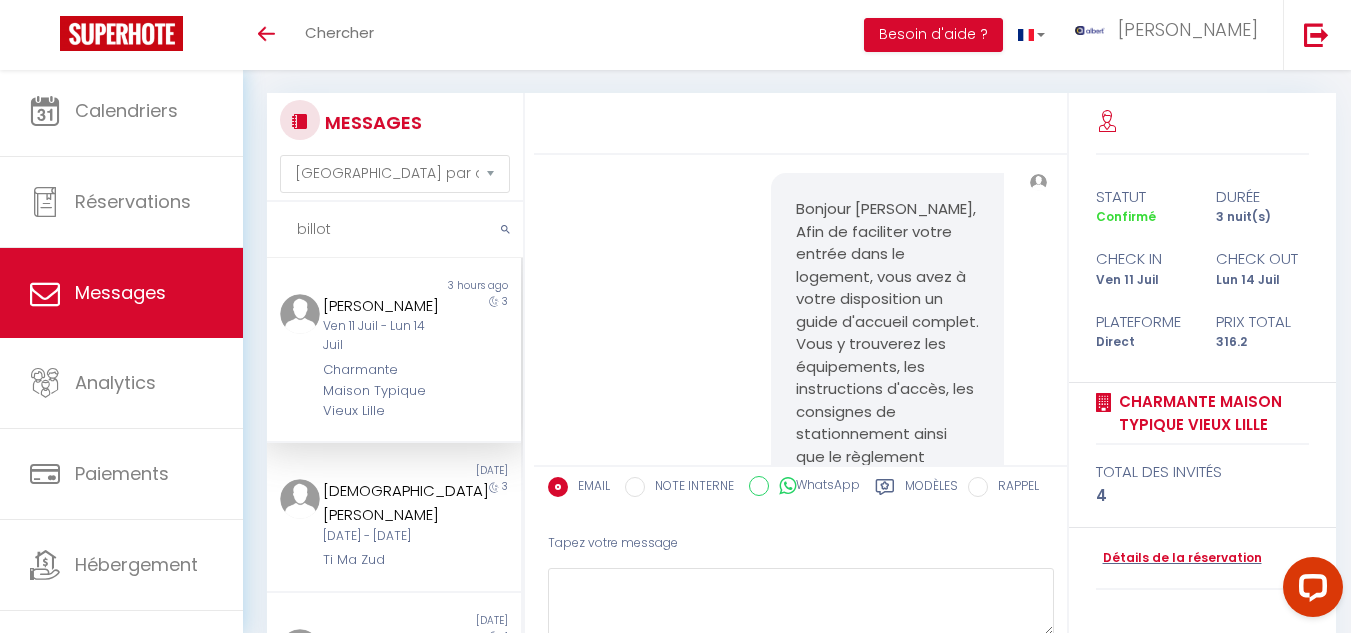 click on "Anne Billot   Ven 11 Juil - Lun 14 Juil   Charmante Maison Typique Vieux Lille" at bounding box center (383, 358) 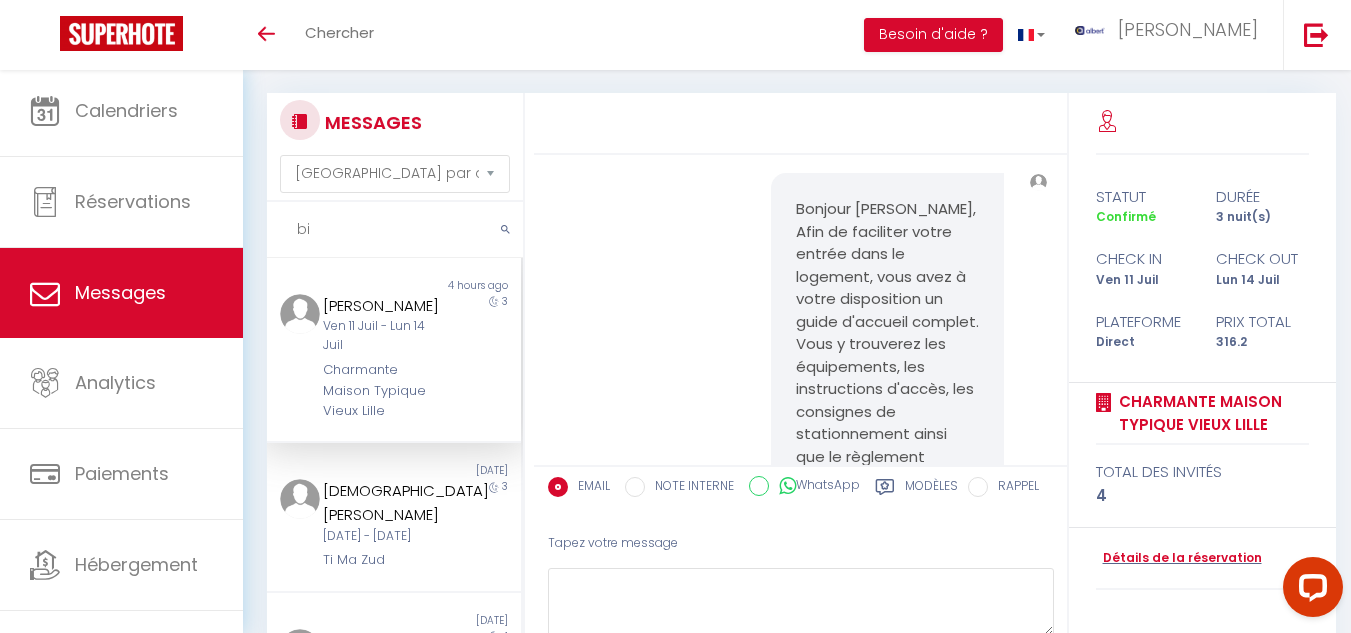 type on "b" 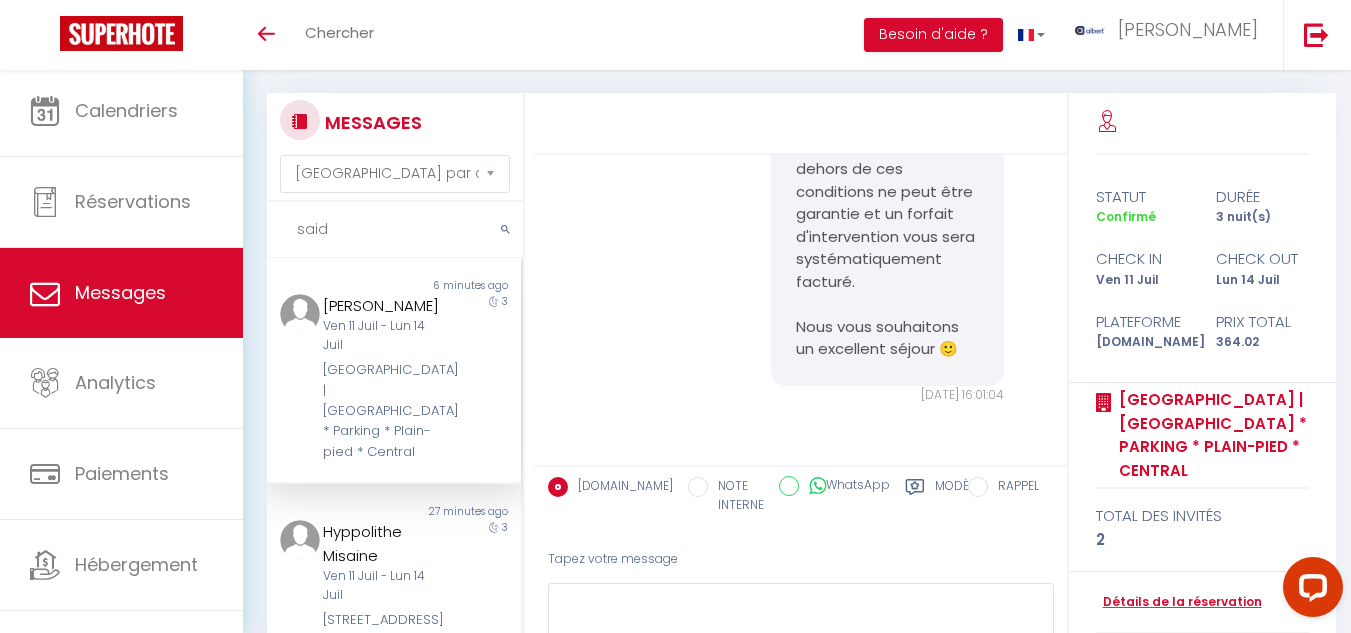 scroll, scrollTop: 11094, scrollLeft: 0, axis: vertical 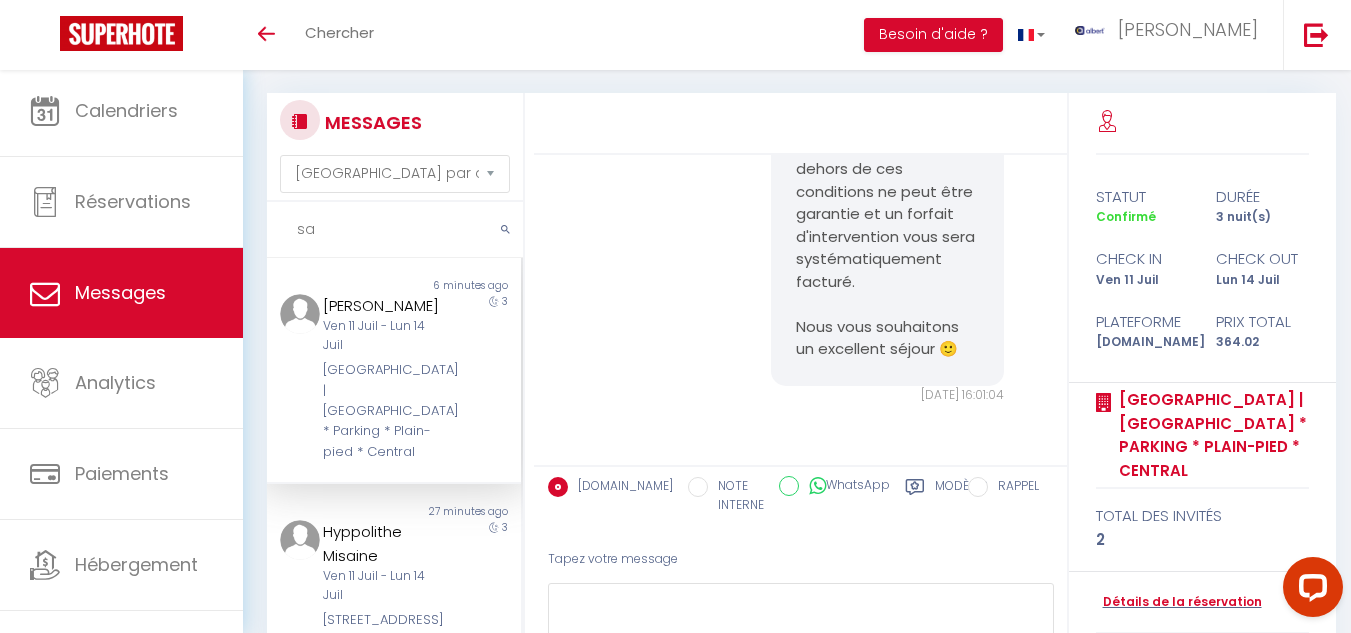 type on "s" 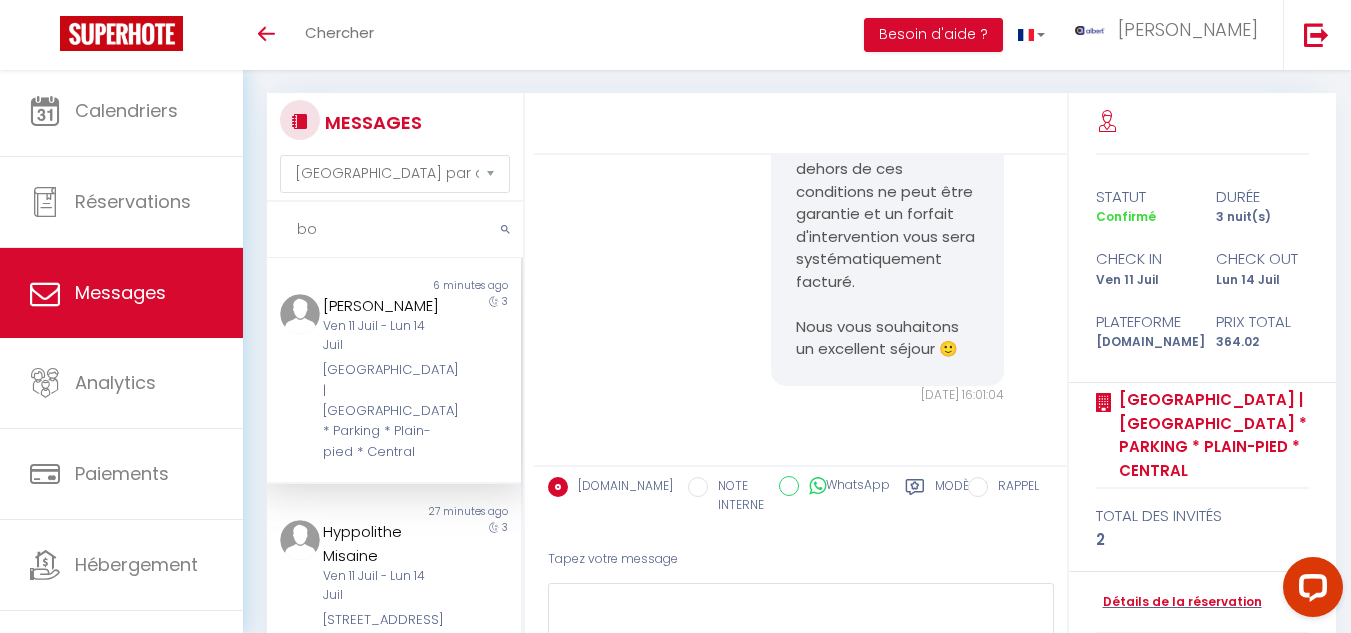 type on "b" 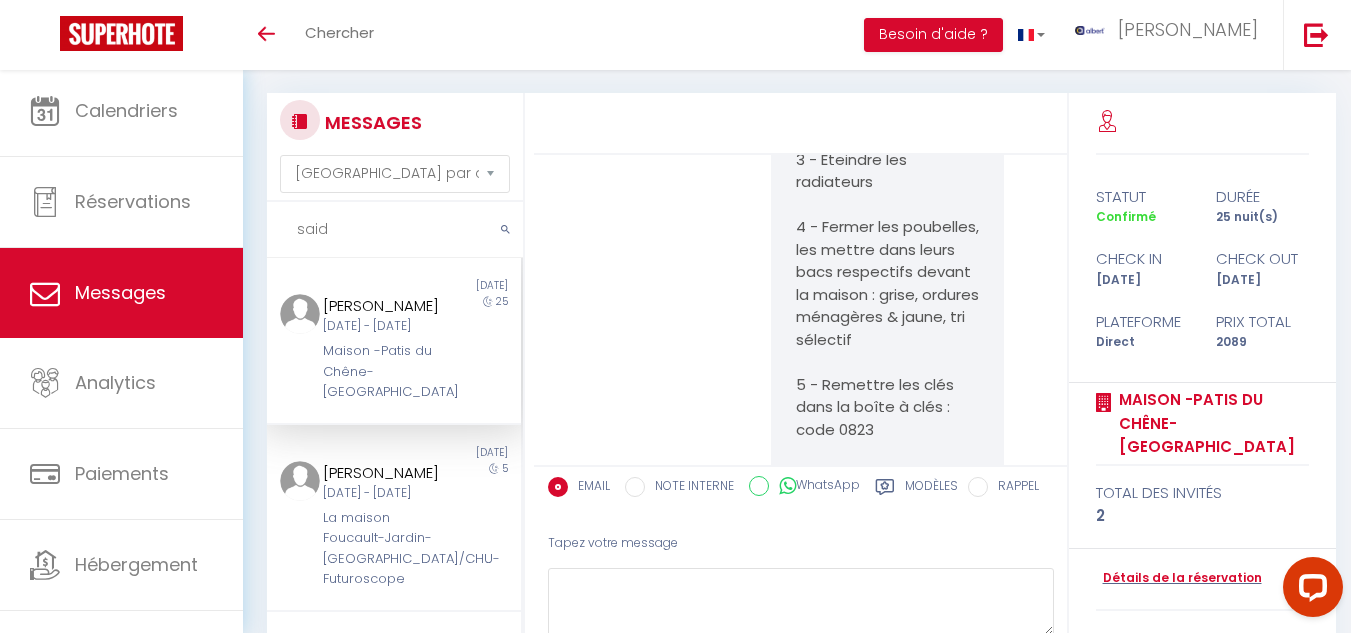 scroll, scrollTop: 10040, scrollLeft: 0, axis: vertical 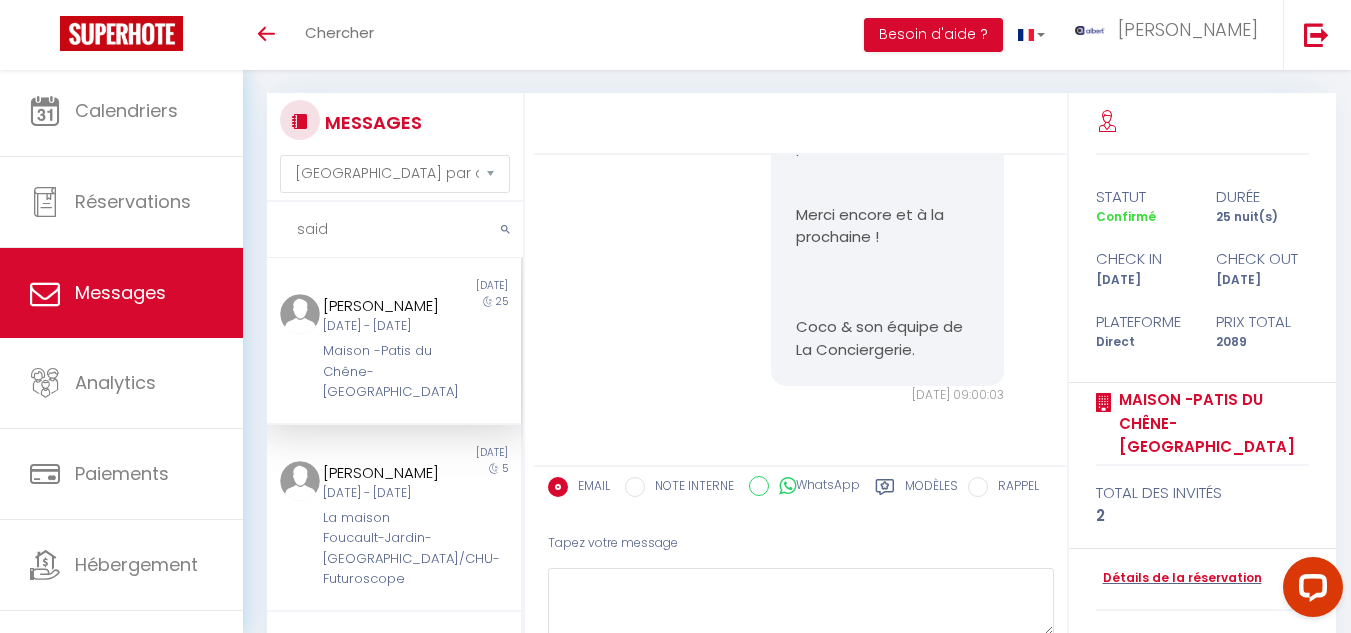 click on "said" at bounding box center [395, 230] 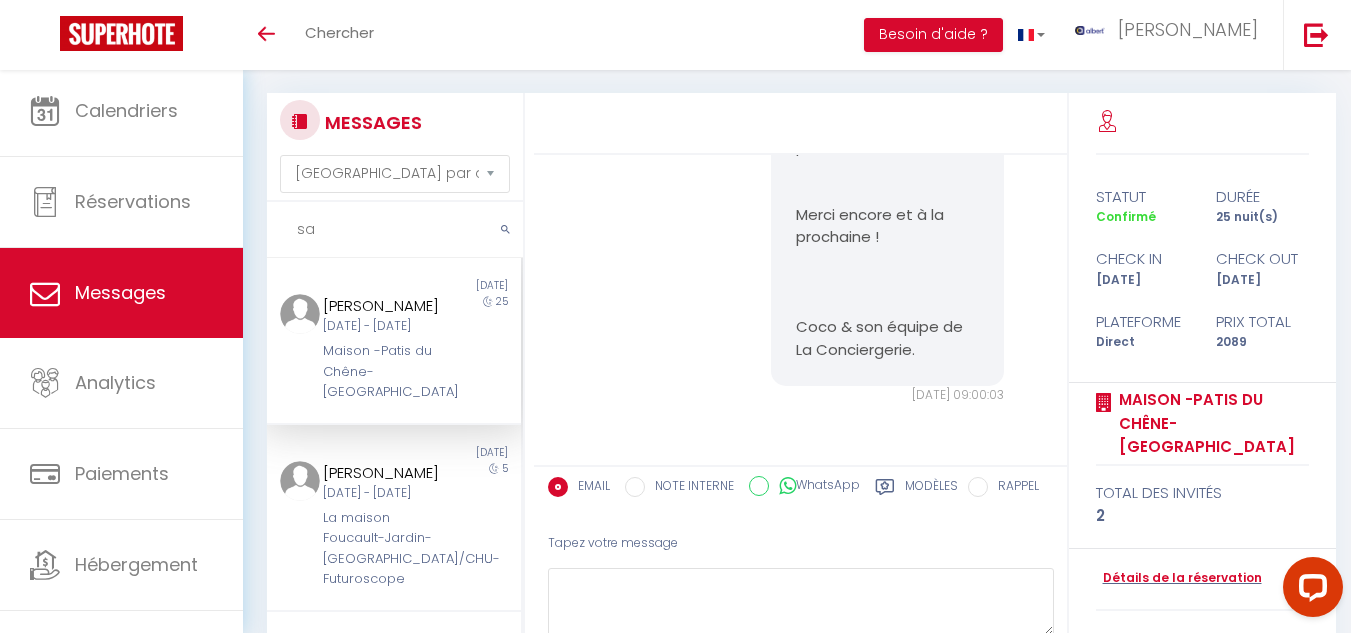 type on "s" 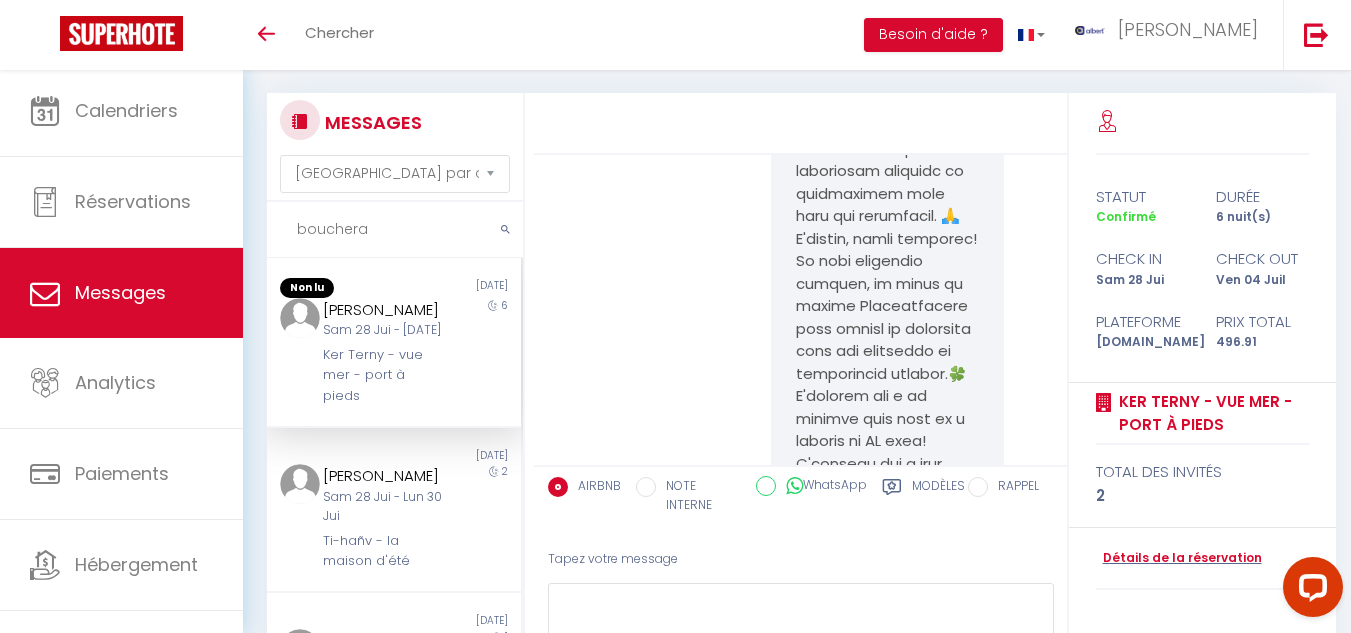 scroll, scrollTop: 8818, scrollLeft: 0, axis: vertical 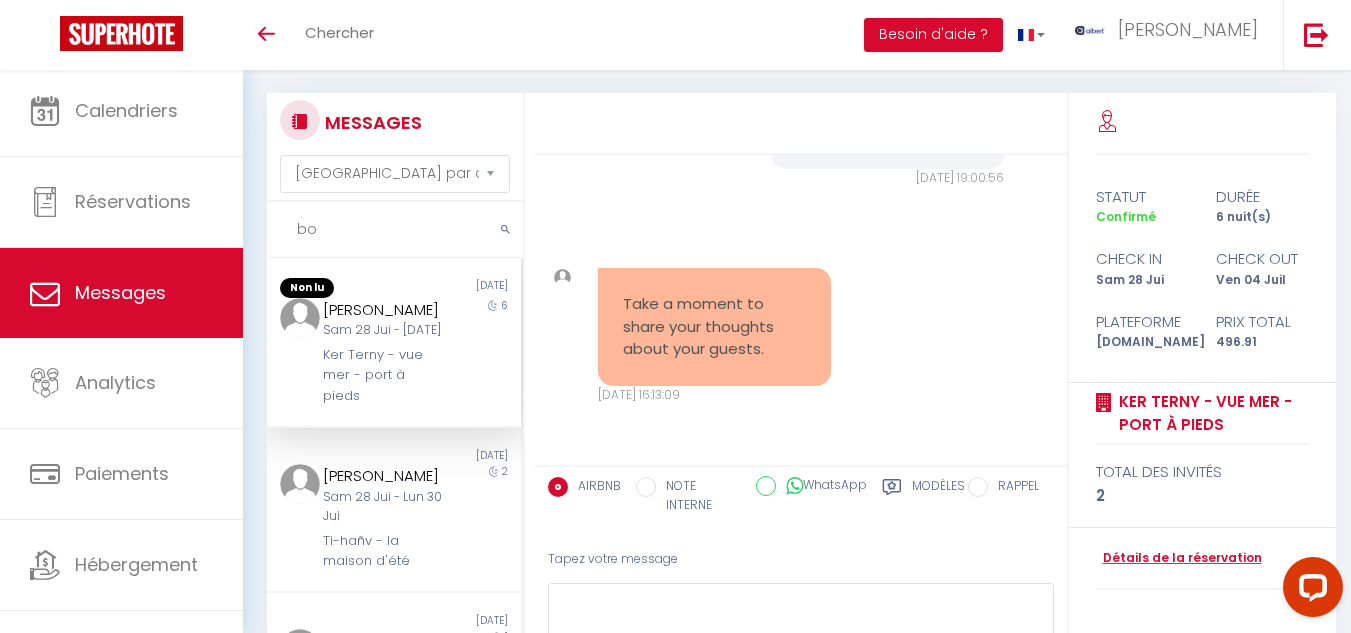 type on "b" 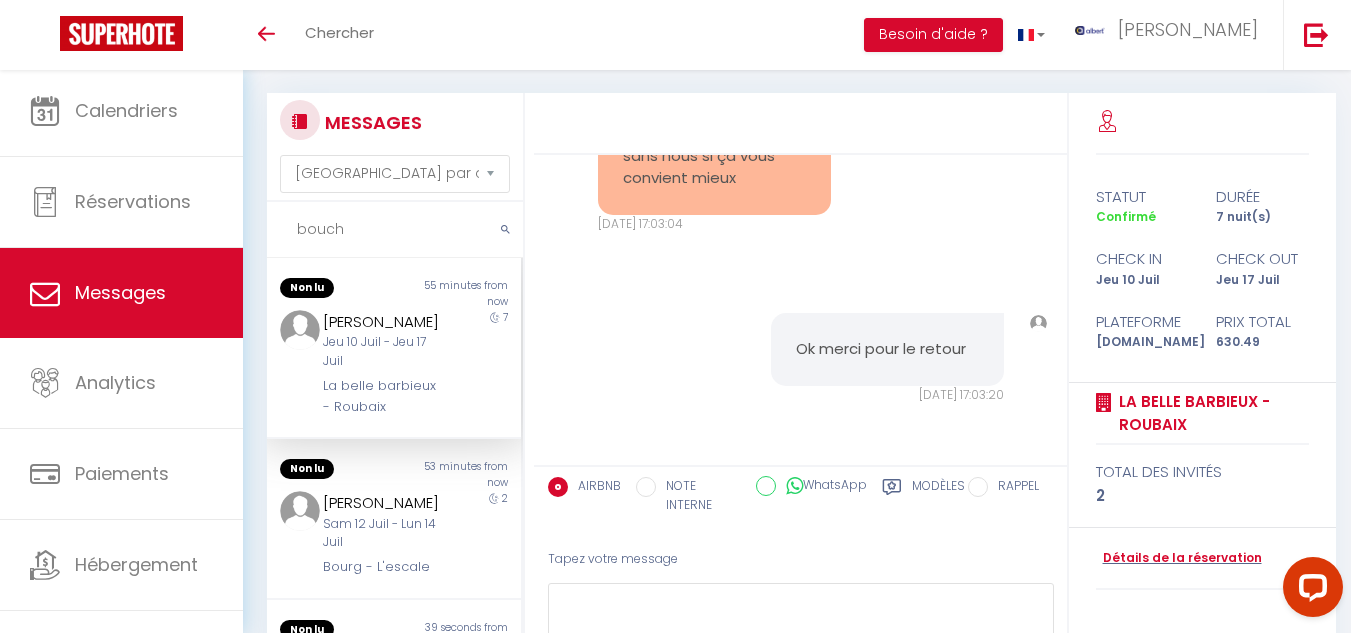 scroll, scrollTop: 11221, scrollLeft: 0, axis: vertical 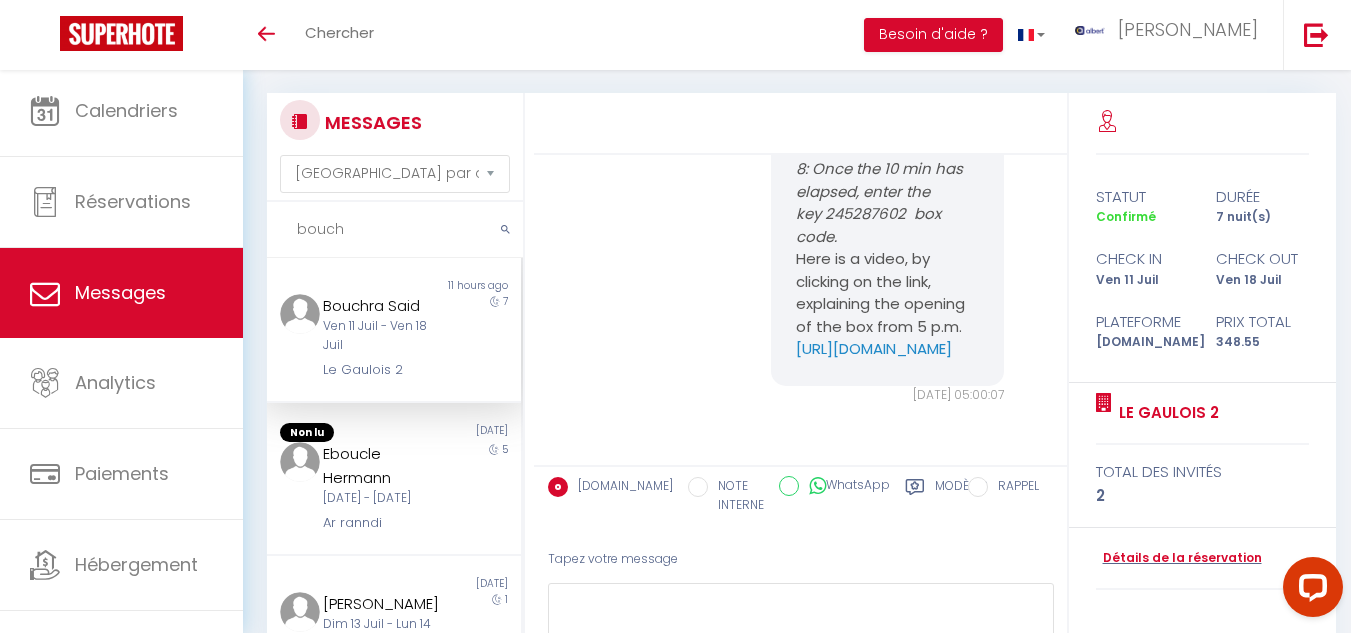 type on "bouch" 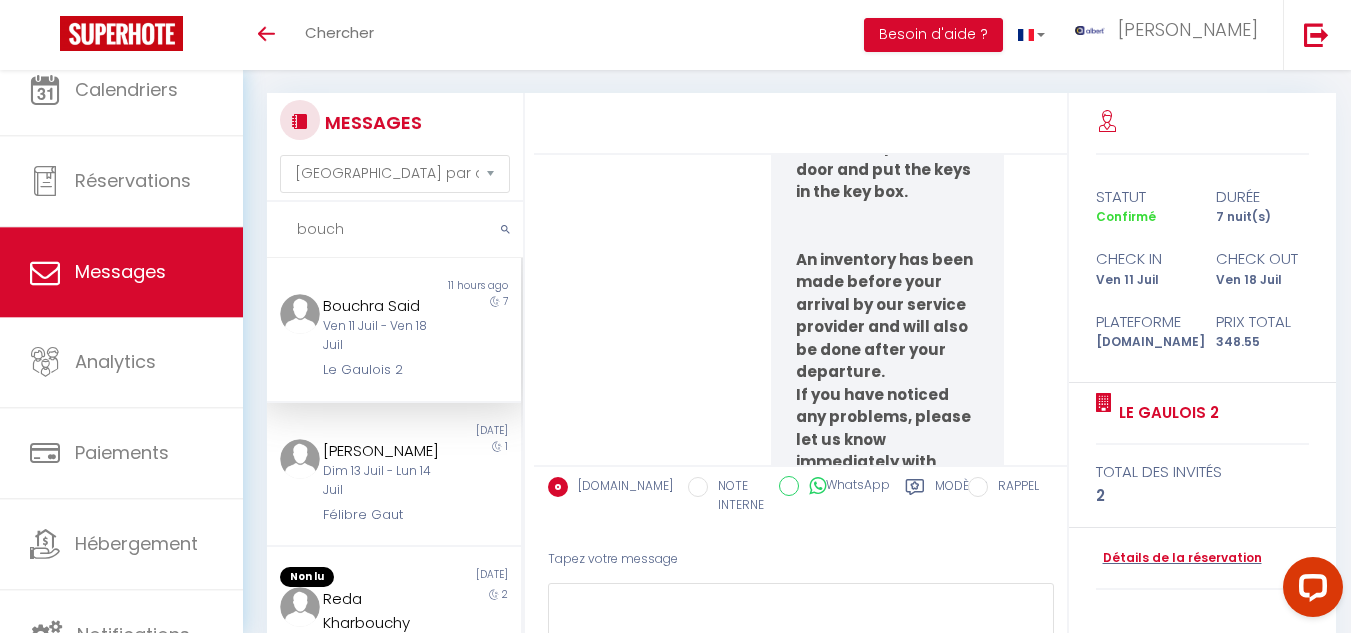 scroll, scrollTop: 7220, scrollLeft: 0, axis: vertical 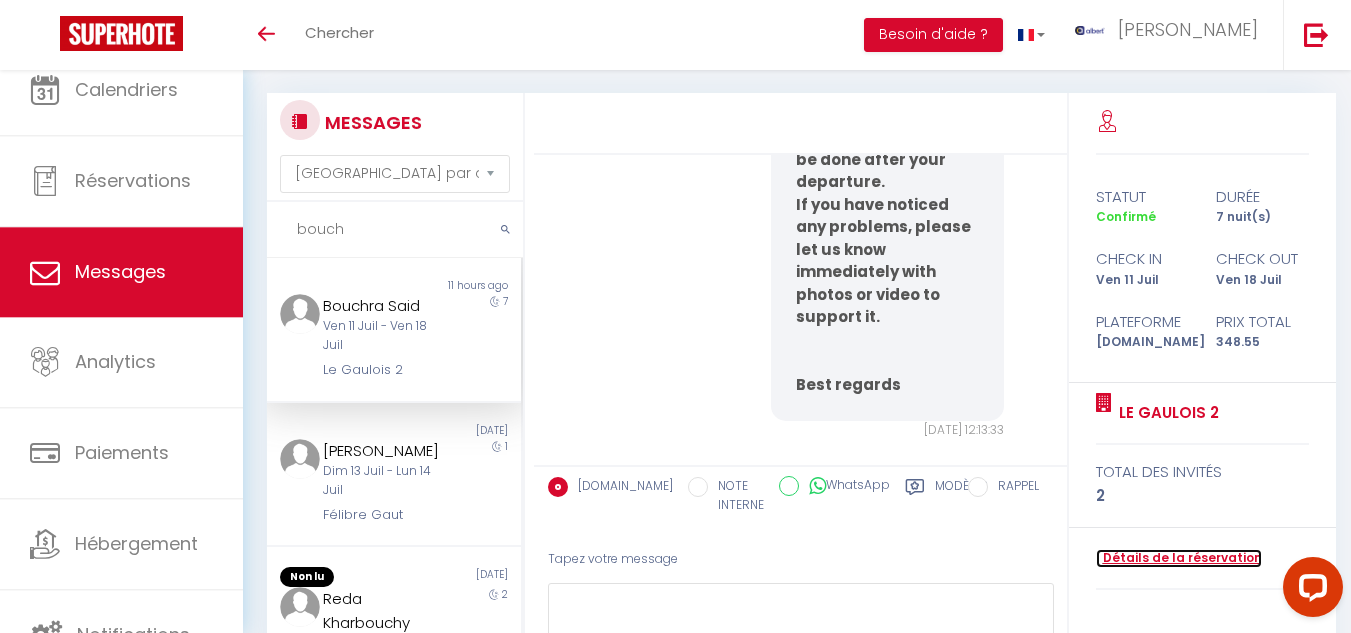click on "Détails de la réservation" at bounding box center [1179, 558] 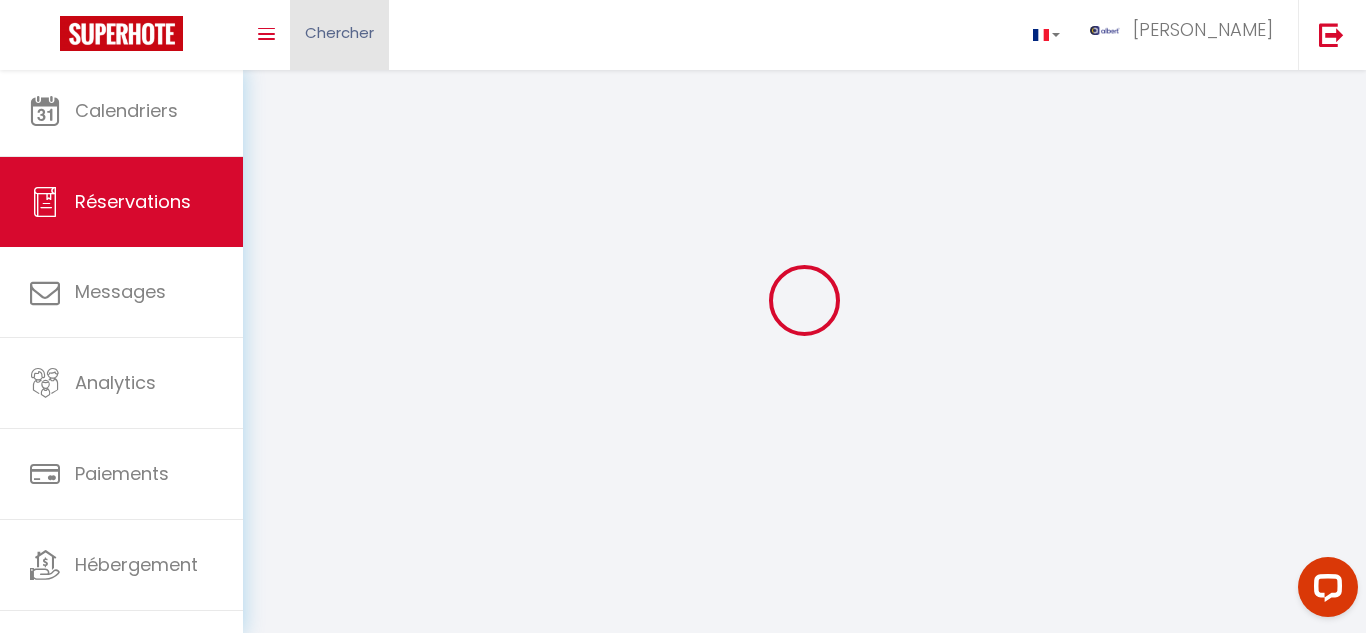 select 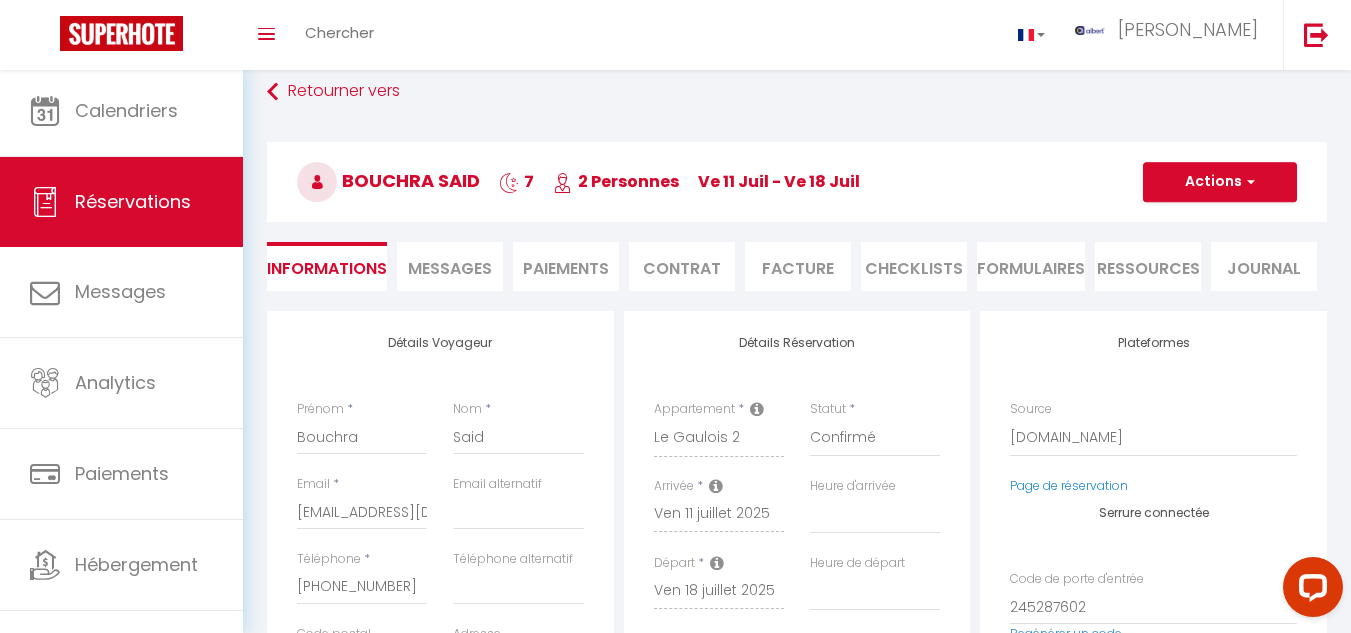 select 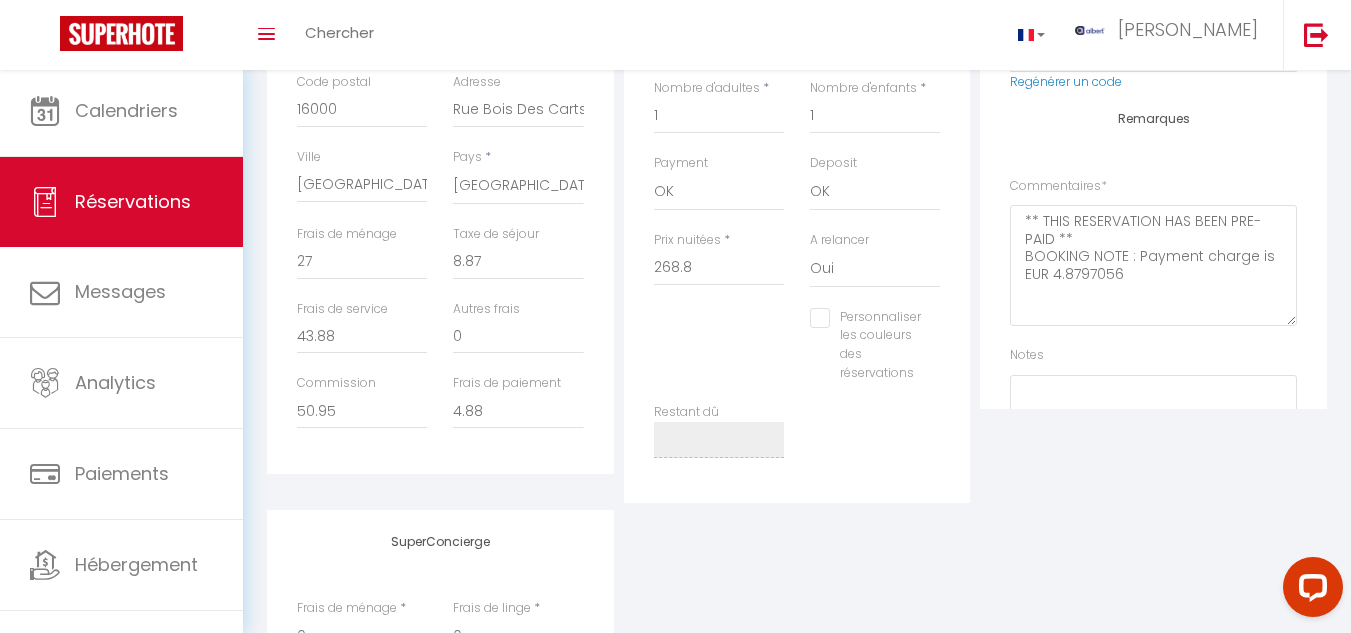 checkbox on "false" 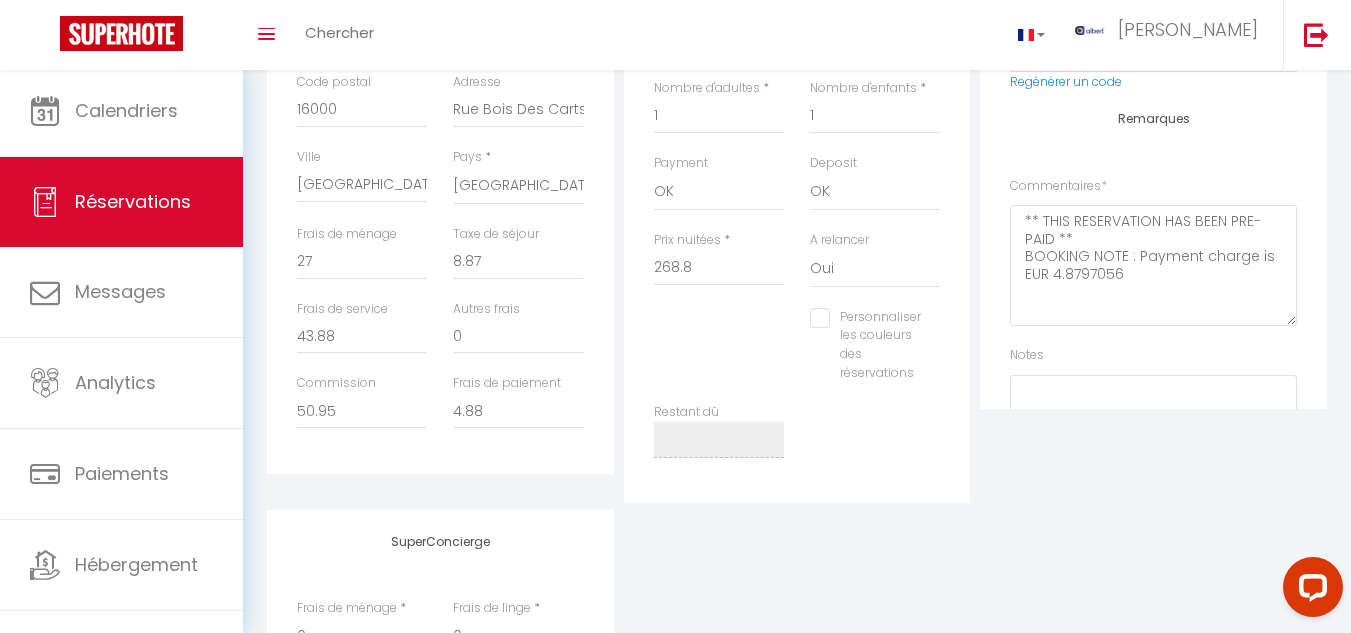 select 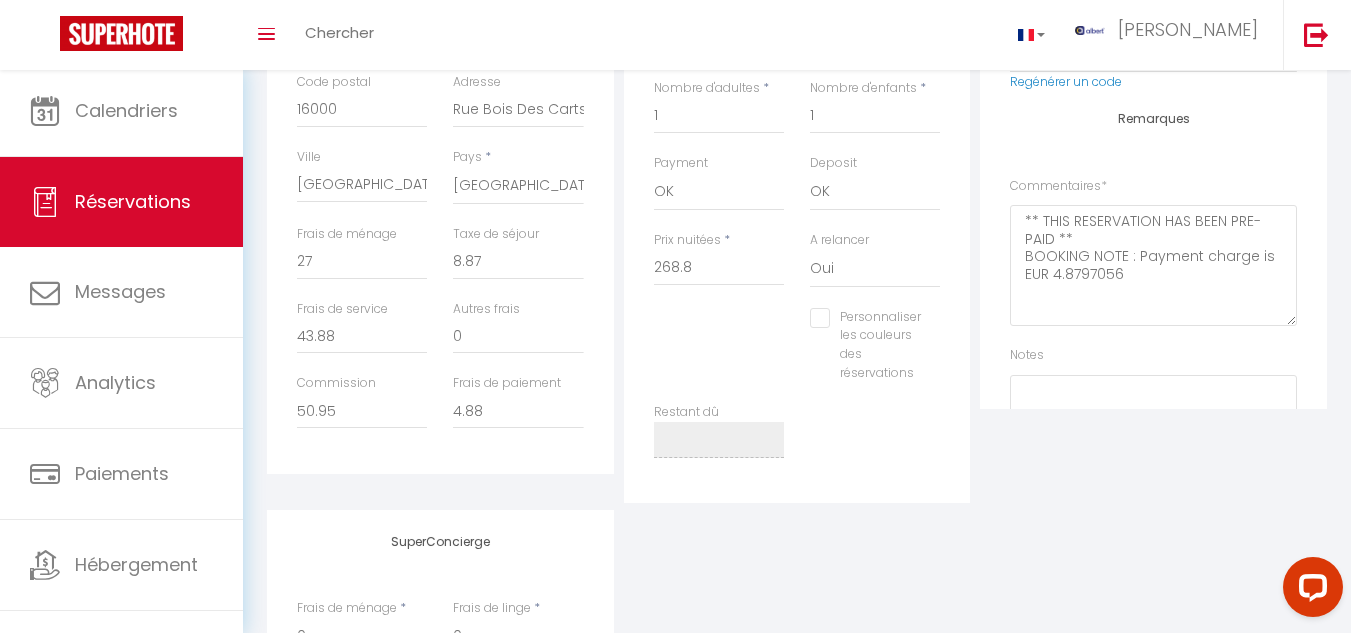 select 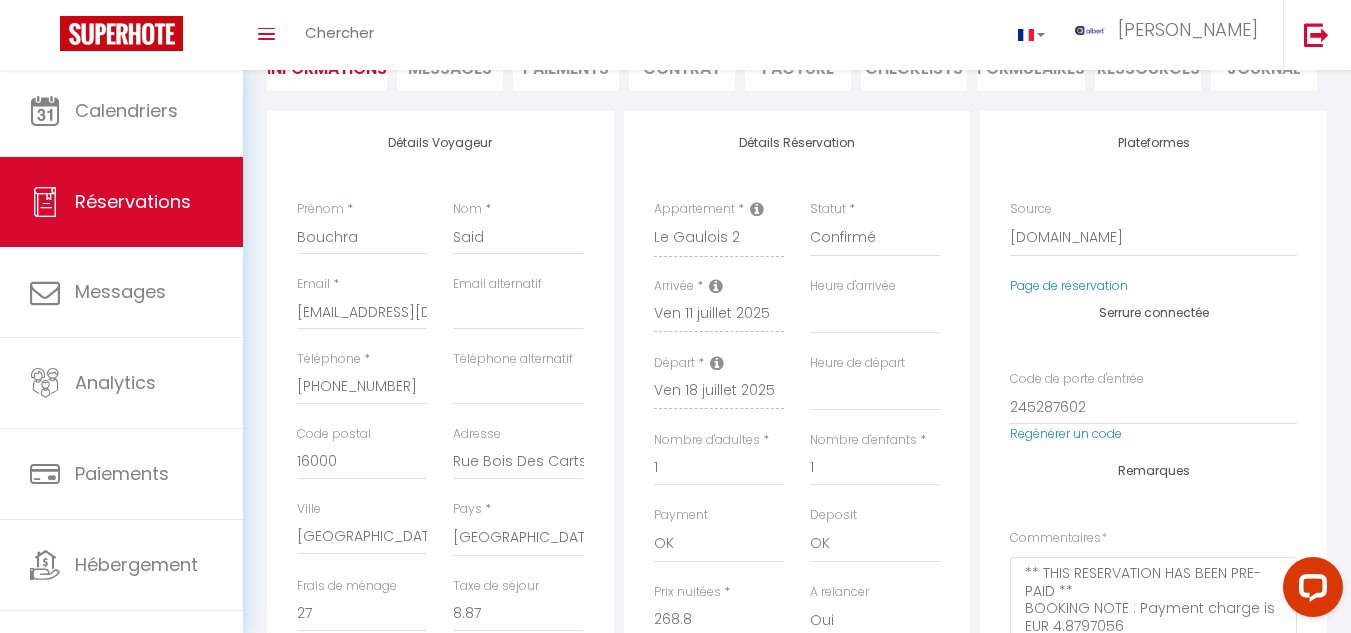 scroll, scrollTop: 0, scrollLeft: 0, axis: both 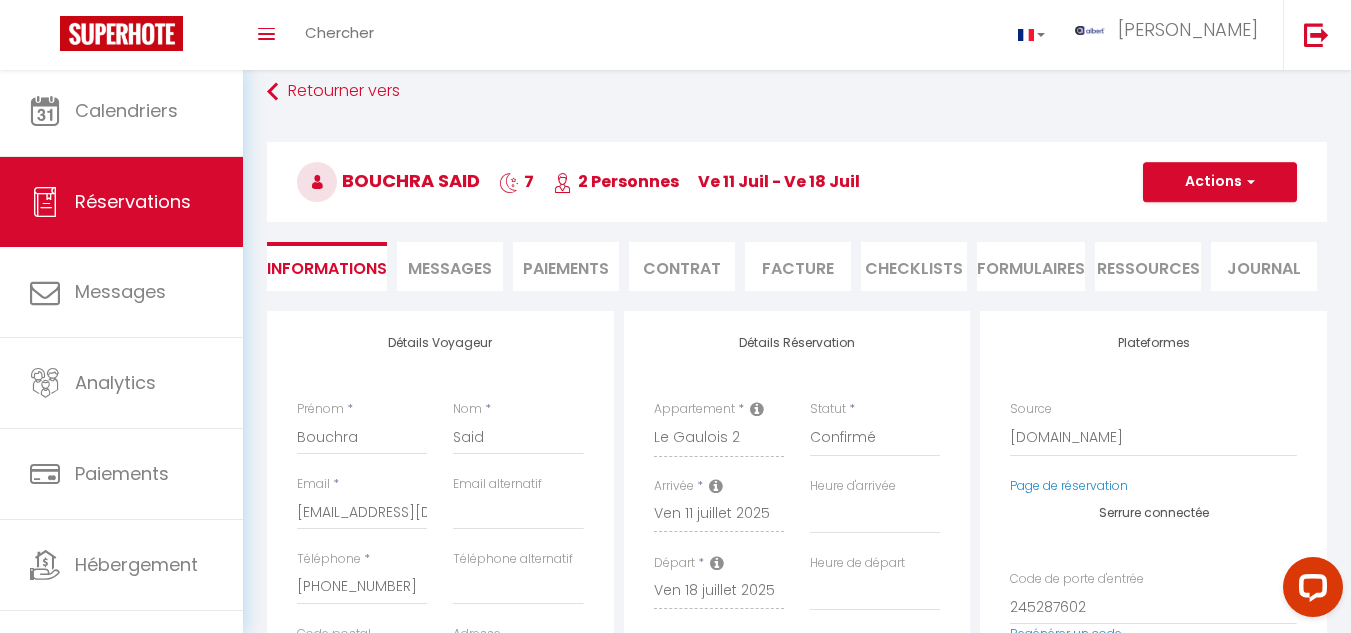 click on "Paiements" at bounding box center (566, 266) 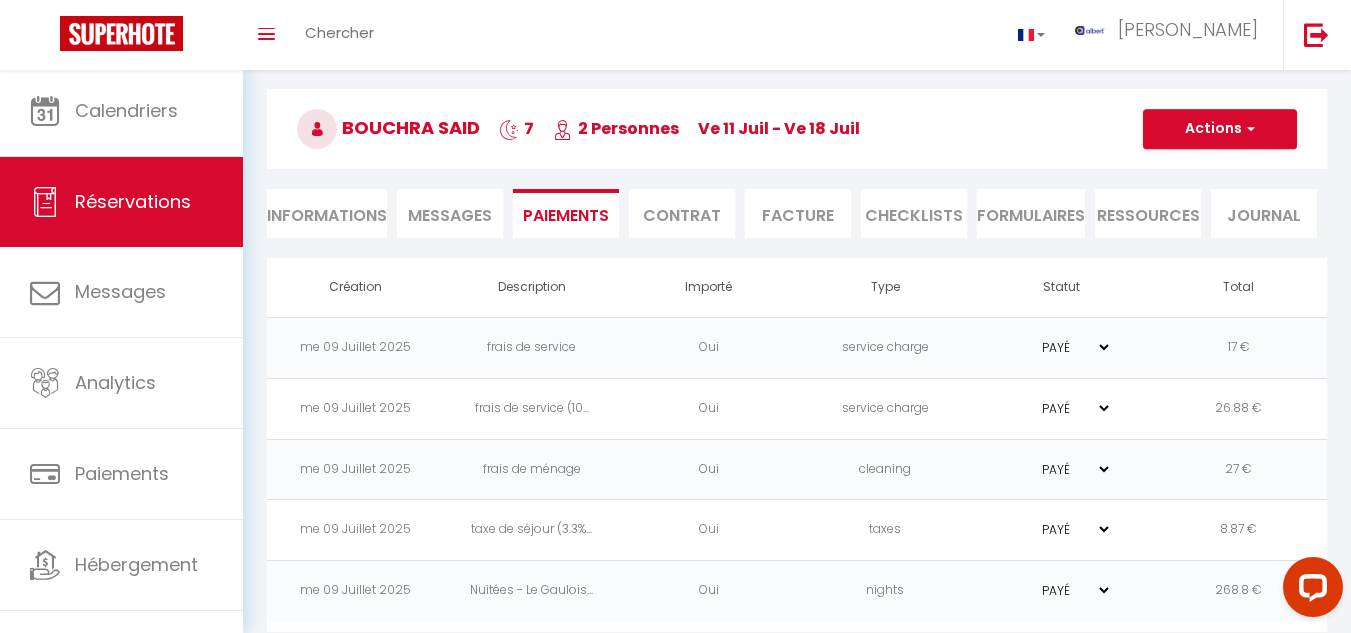 scroll, scrollTop: 76, scrollLeft: 0, axis: vertical 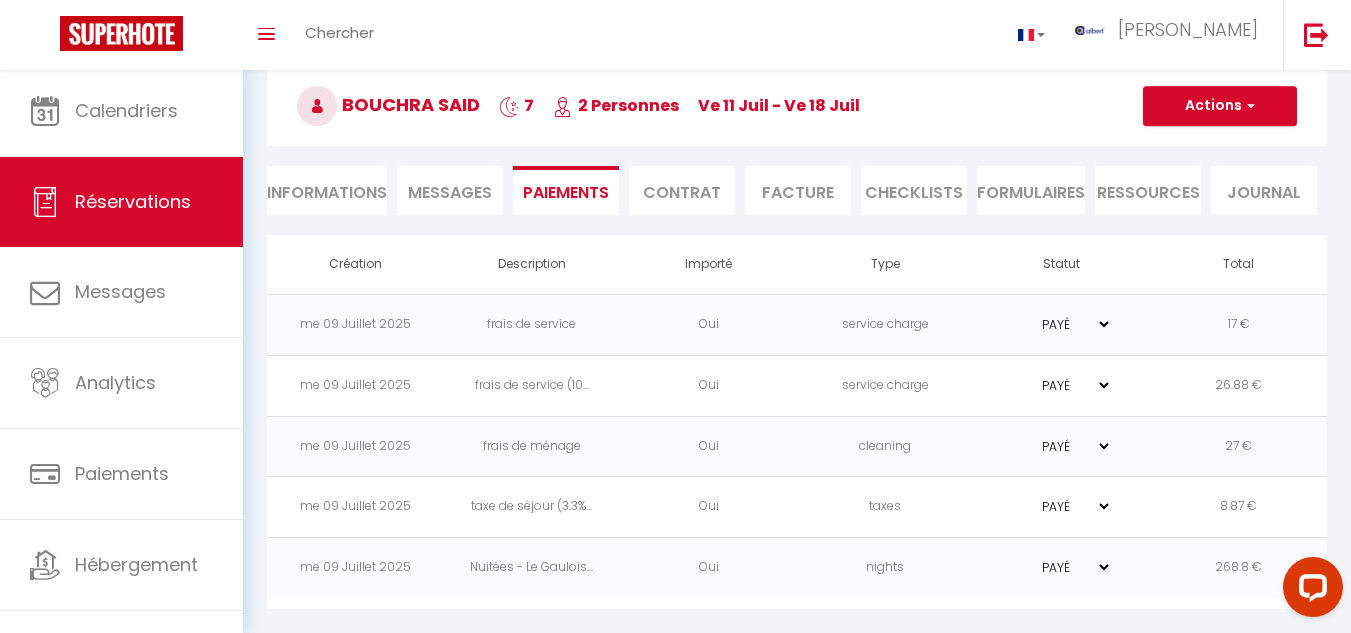 click on "Messages" at bounding box center (450, 192) 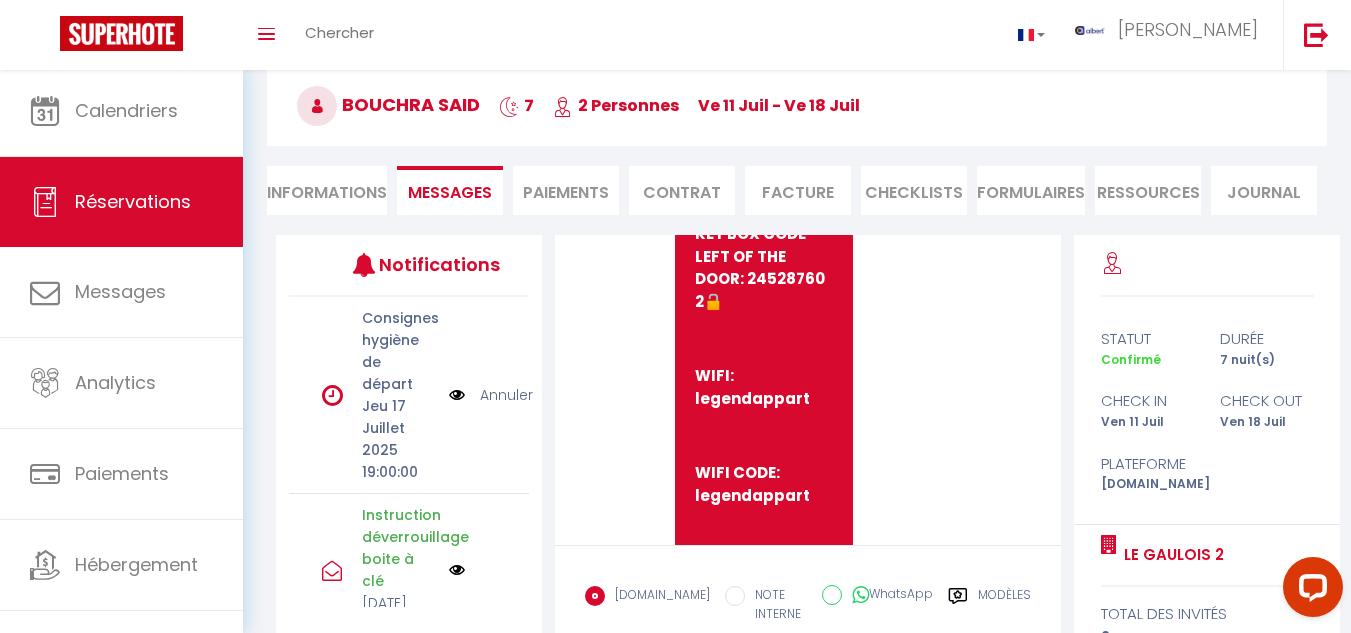 scroll, scrollTop: 6700, scrollLeft: 0, axis: vertical 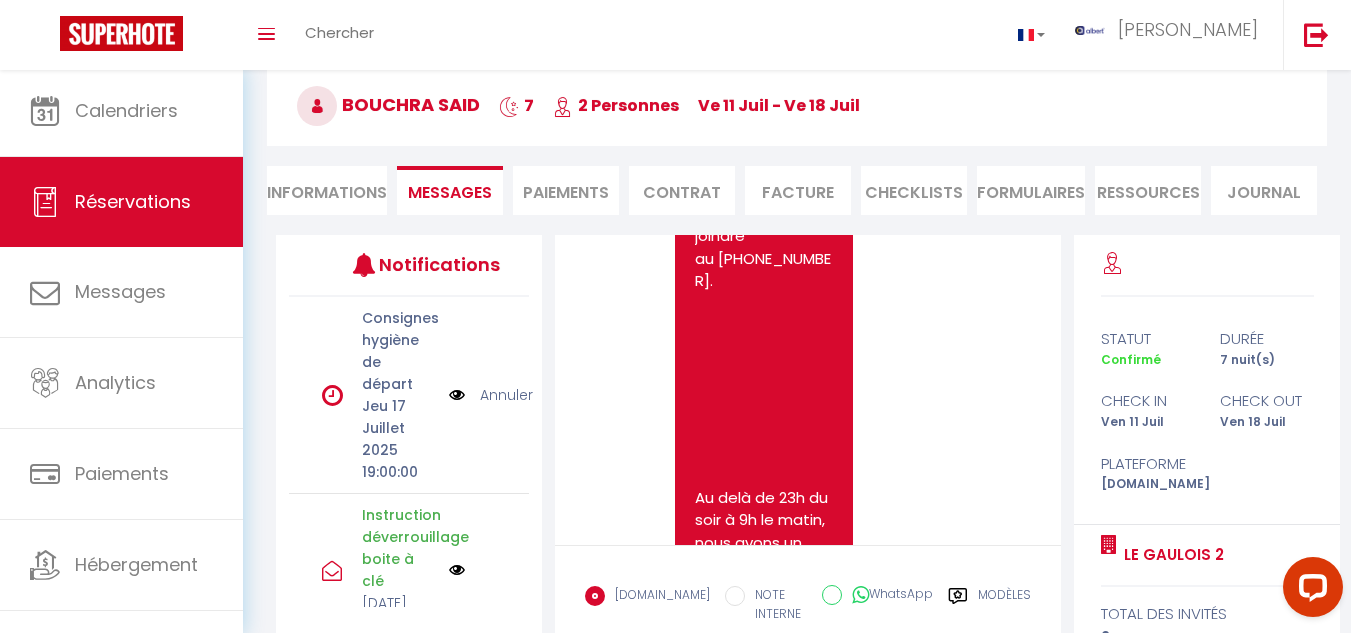 drag, startPoint x: 690, startPoint y: 315, endPoint x: 815, endPoint y: 336, distance: 126.751724 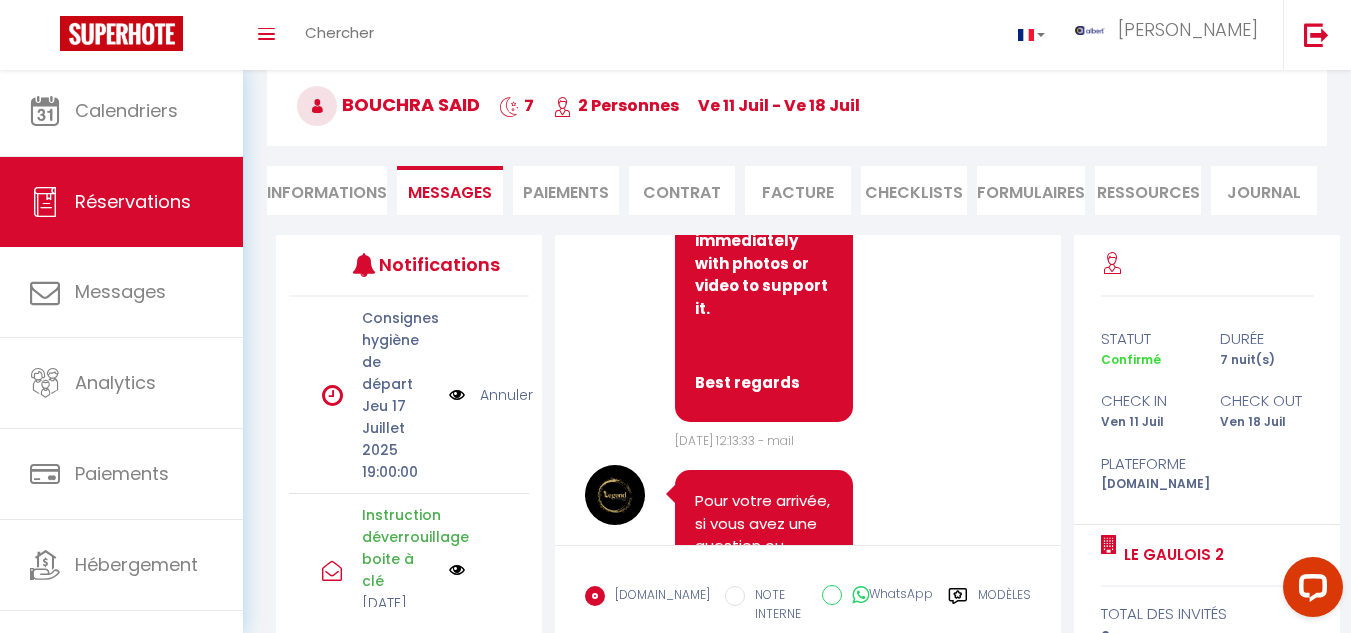 click on "Note Sms       Hello, Bouchra
FOR YOUR ARRIVAL BELOW YOUR PERSONALIZED ACCESS CODES FOR YOUR RESERVATION:
KEY BOX CODE LEFT OF THE DOOR: 245287602  🔓
WIFI: legendappart
WIFI CODE: legendappart
Your arrival on 11-07-2025 from 5:00 pm:
ADDRESS: 24 avenue de Jasseron - 01000 Bourg-en-Bresse
You can park your vehicle for free in front of the apartment.
- STEP 1: ATTENTION: once you arrive at 24 avenue de jasseron, you will have to take a path from the street which will lead you to the rear of the building.
- STEP 2: Your parking space is located in front of the apartment which is in the middle facing the building.
- STEP 3: The apartment is located on the ground floor in the middle (white glass door) https://drive.google.com/file/d/1D1yd_d_VFnfU0m8CEgyHbU_ZiOFgQzct/view?usp=sharing
When you leave on 18-07-2025 until 11am, all you have to do is close the apartment door and put the keys in the key box.
Best regards   Jeu 10 Juillet 2025 12:13:33 - mail" at bounding box center (808, -1214) 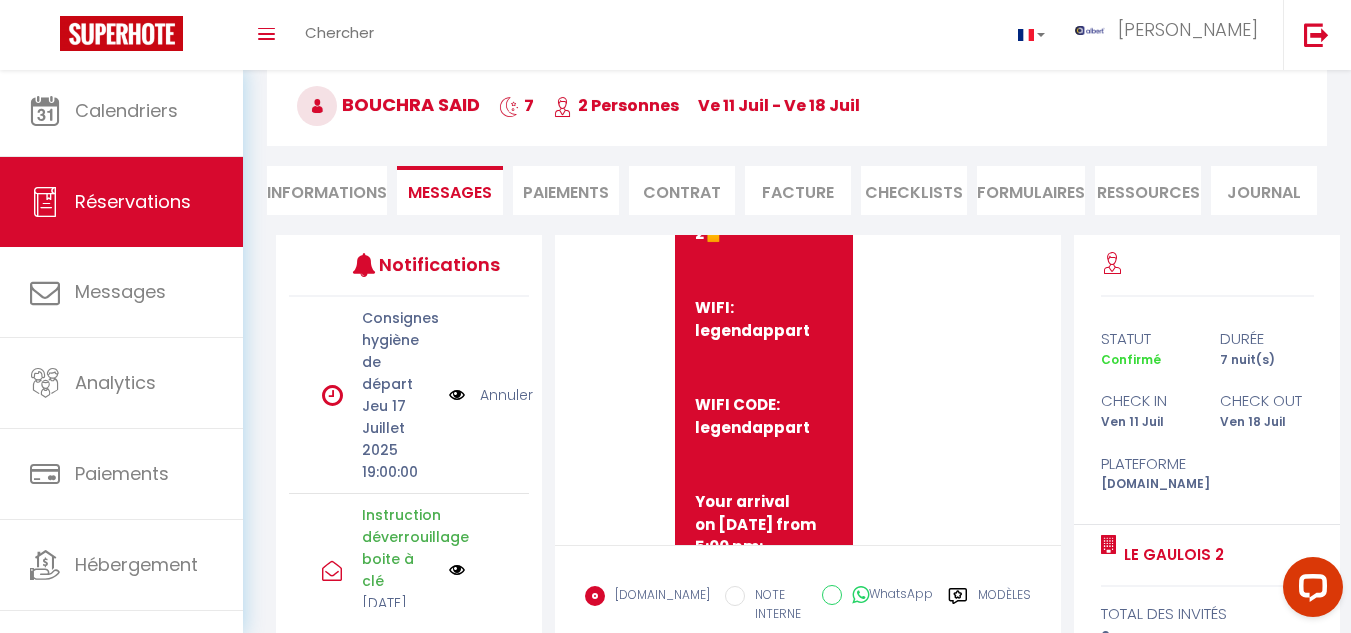 scroll, scrollTop: 6591, scrollLeft: 0, axis: vertical 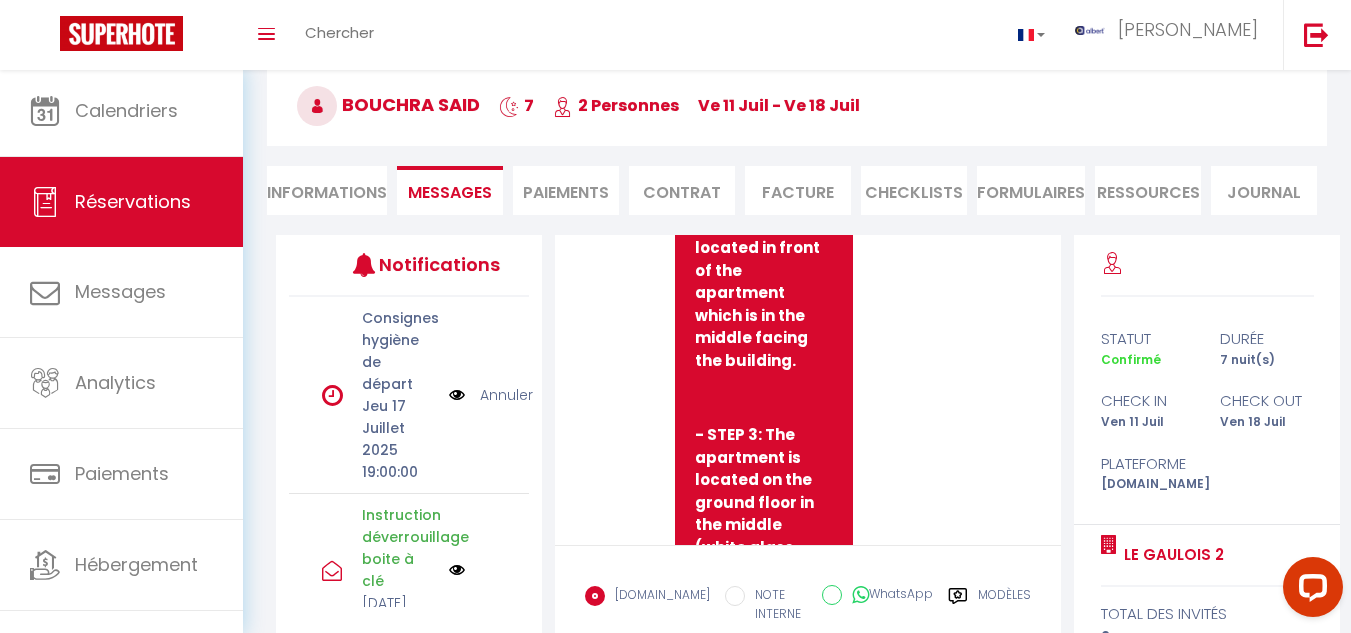 drag, startPoint x: 697, startPoint y: 424, endPoint x: 831, endPoint y: 509, distance: 158.68523 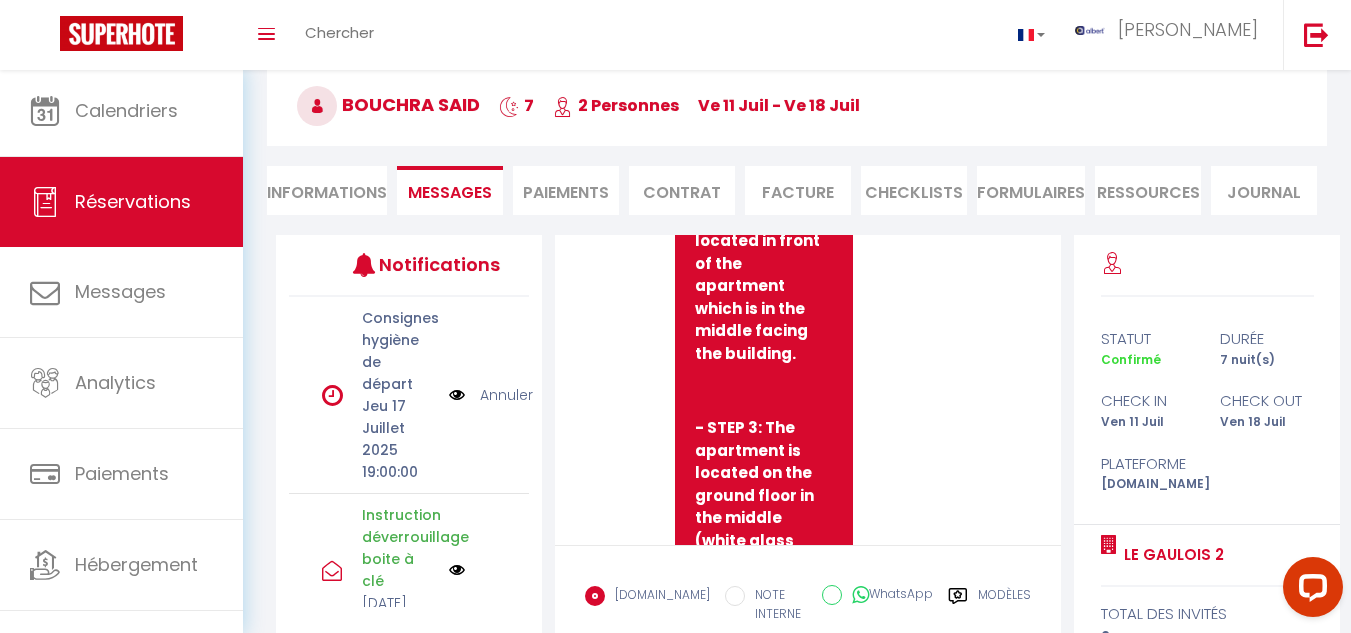 click on "Note Sms       Hello, Bouchra
FOR YOUR ARRIVAL BELOW YOUR PERSONALIZED ACCESS CODES FOR YOUR RESERVATION:
KEY BOX CODE LEFT OF THE DOOR: 245287602  🔓
WIFI: legendappart
WIFI CODE: legendappart
Your arrival on 11-07-2025 from 5:00 pm:
ADDRESS: 24 avenue de Jasseron - 01000 Bourg-en-Bresse
You can park your vehicle for free in front of the apartment.
- STEP 1: ATTENTION: once you arrive at 24 avenue de jasseron, you will have to take a path from the street which will lead you to the rear of the building.
- STEP 2: Your parking space is located in front of the apartment which is in the middle facing the building.
- STEP 3: The apartment is located on the ground floor in the middle (white glass door) https://drive.google.com/file/d/1D1yd_d_VFnfU0m8CEgyHbU_ZiOFgQzct/view?usp=sharing
When you leave on 18-07-2025 until 11am, all you have to do is close the apartment door and put the keys in the key box.
Best regards   Jeu 10 Juillet 2025 12:13:33 - mail" at bounding box center [808, 500] 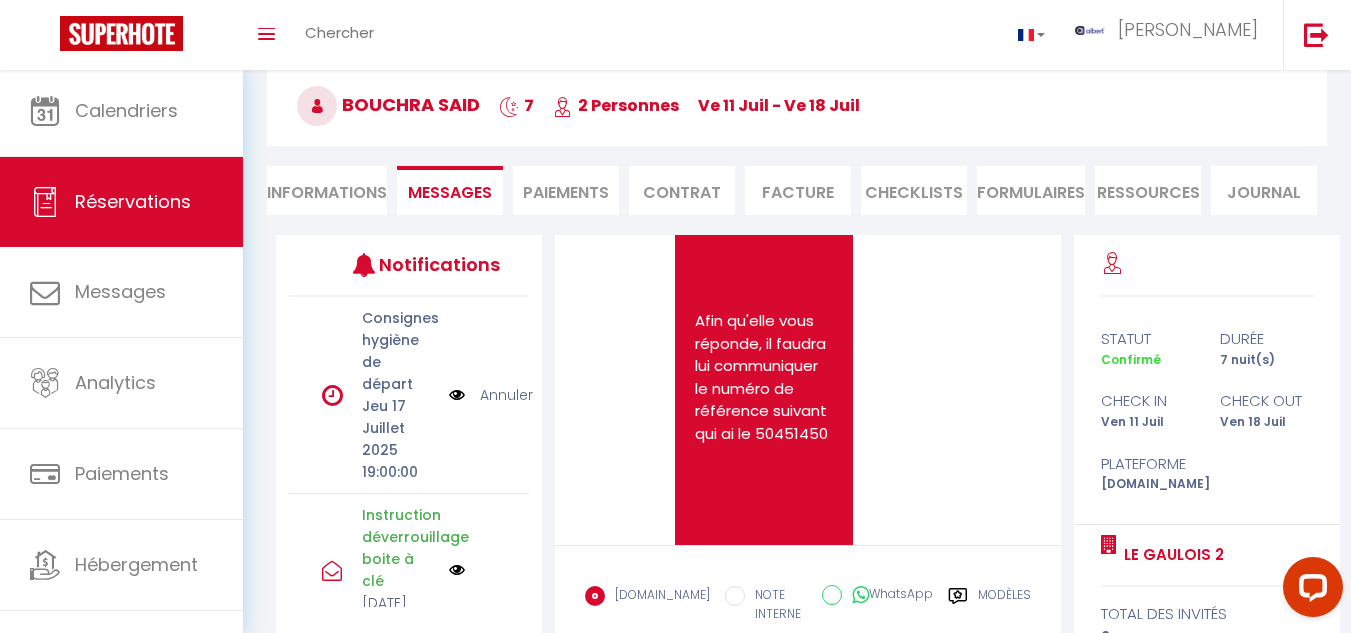 scroll, scrollTop: 10754, scrollLeft: 0, axis: vertical 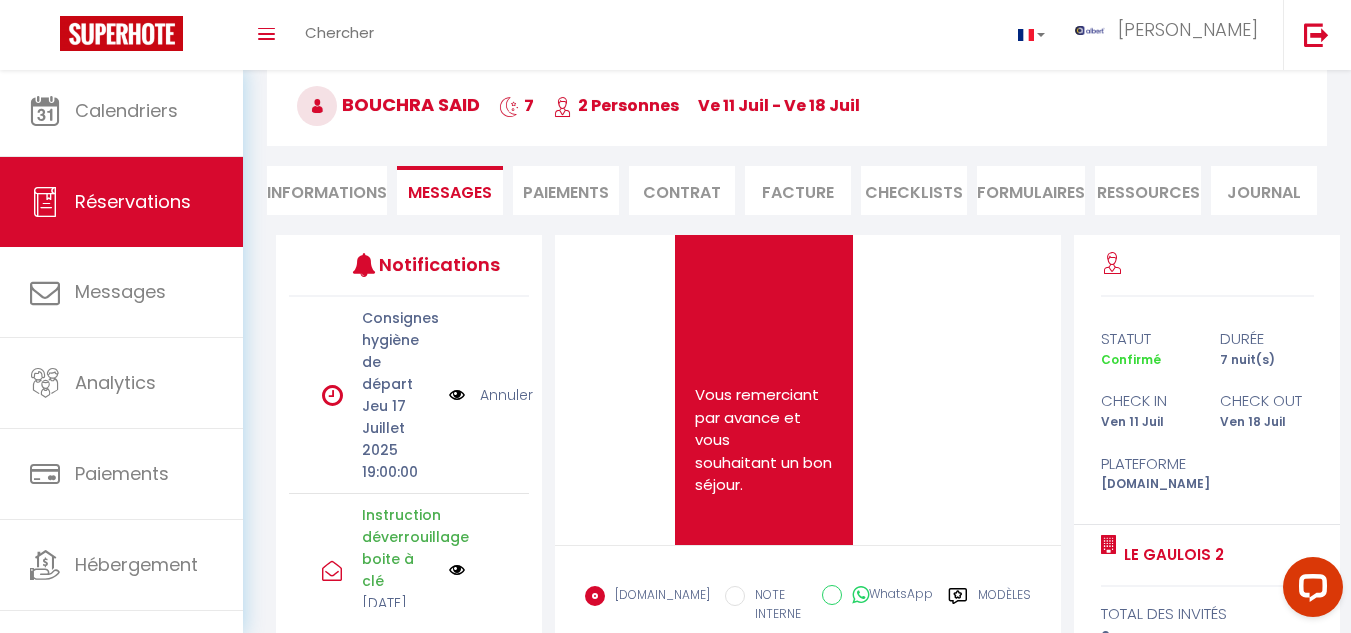 click on "Note Sms       Pour votre arrivée, si vous avez une
question ou besoin d'assistance, vous pouvez nous joindre au +33 7 68 61 01 30.
Au delà de 23h du soir à 9h le matin,
nous avons un standard doté d'une intelligence artificielle qui fera
au mieux pour vous répondre. Elle ai disponible au +33 9 74 99 00
70.
Afin qu'elle vous réponde, il faudra
lui communiquer le numéro de référence suivant qui ai le 50451450
Vous remerciant par avance et vous
souhaitant un bon séjour.
Bien cordialement.   Ven 11 Juillet 2025 04:00:06 - mail" at bounding box center (808, -31) 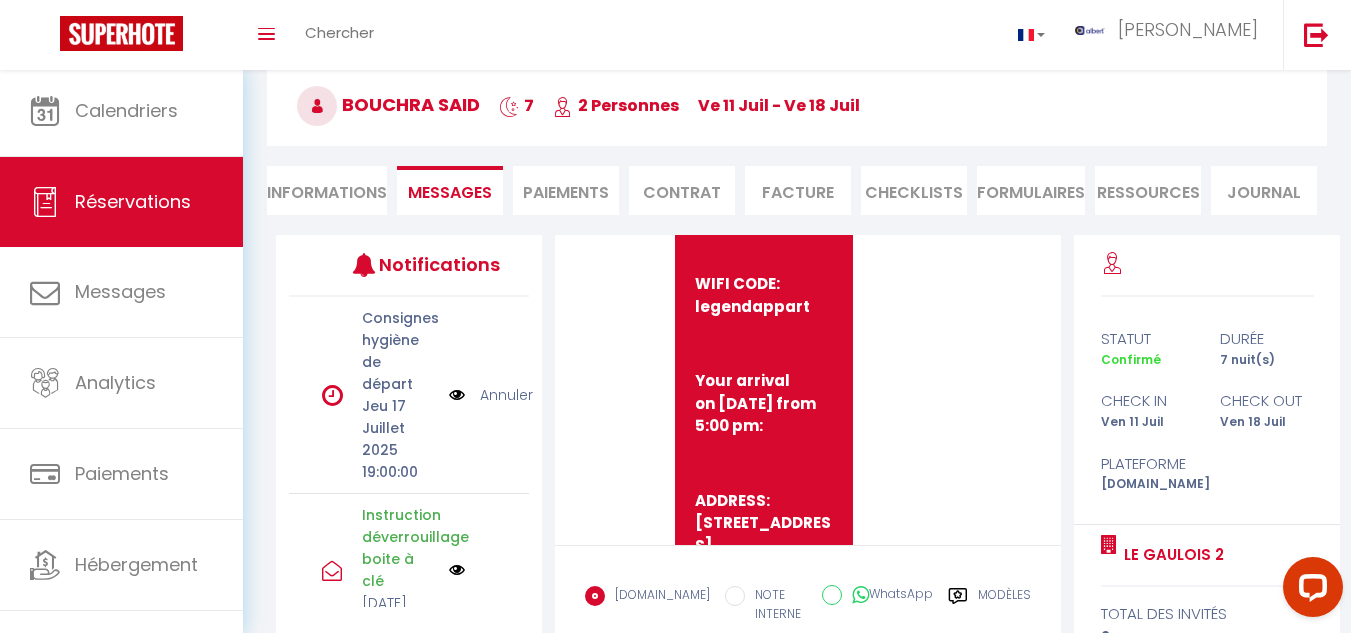 scroll, scrollTop: 6754, scrollLeft: 0, axis: vertical 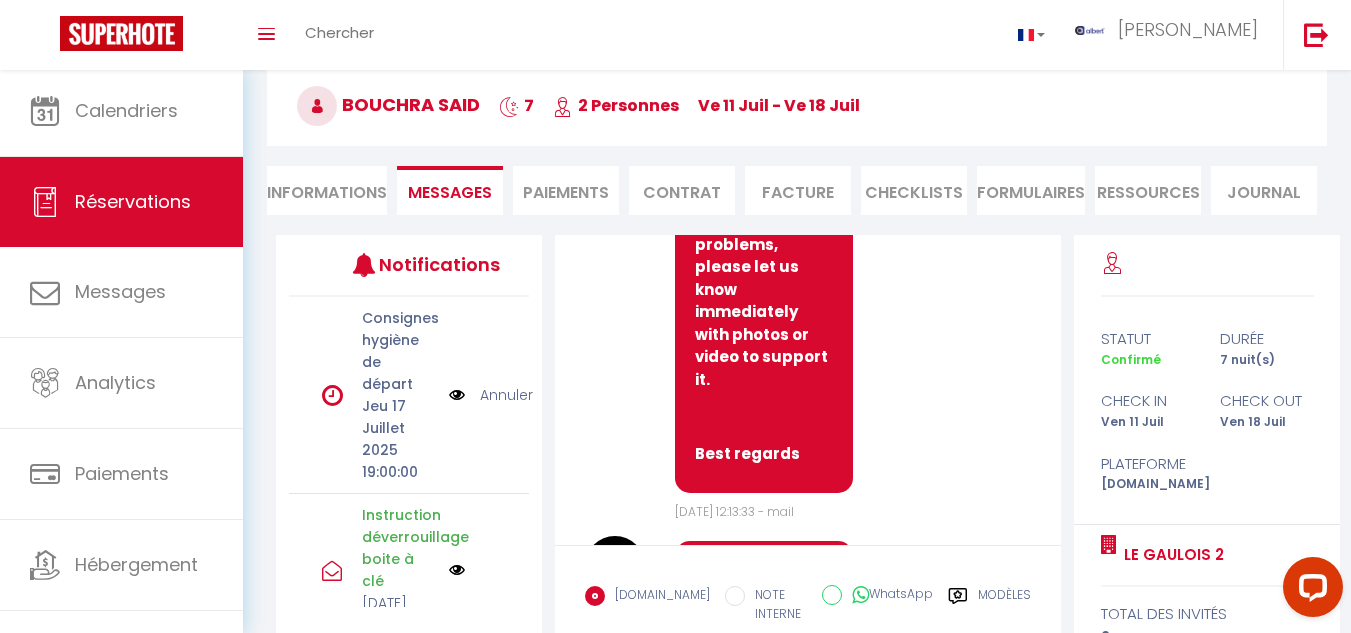 drag, startPoint x: 689, startPoint y: 263, endPoint x: 818, endPoint y: 310, distance: 137.2953 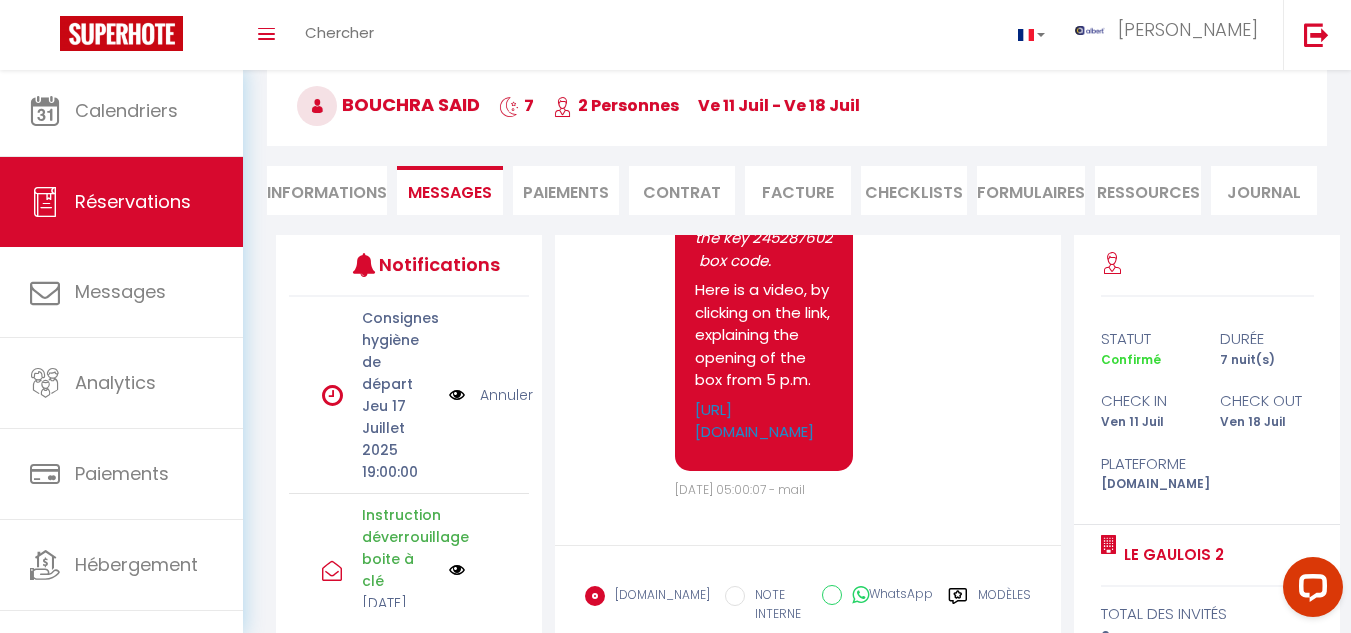 scroll, scrollTop: 14054, scrollLeft: 0, axis: vertical 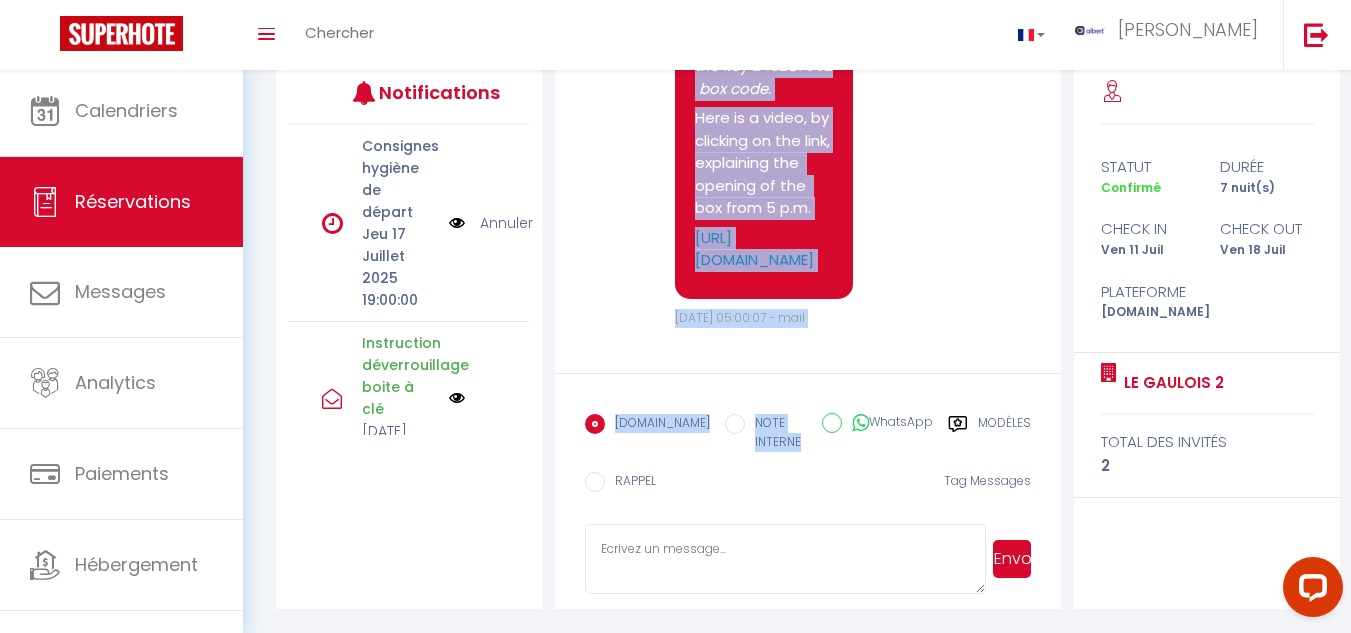 drag, startPoint x: 694, startPoint y: 105, endPoint x: 872, endPoint y: 281, distance: 250.3198 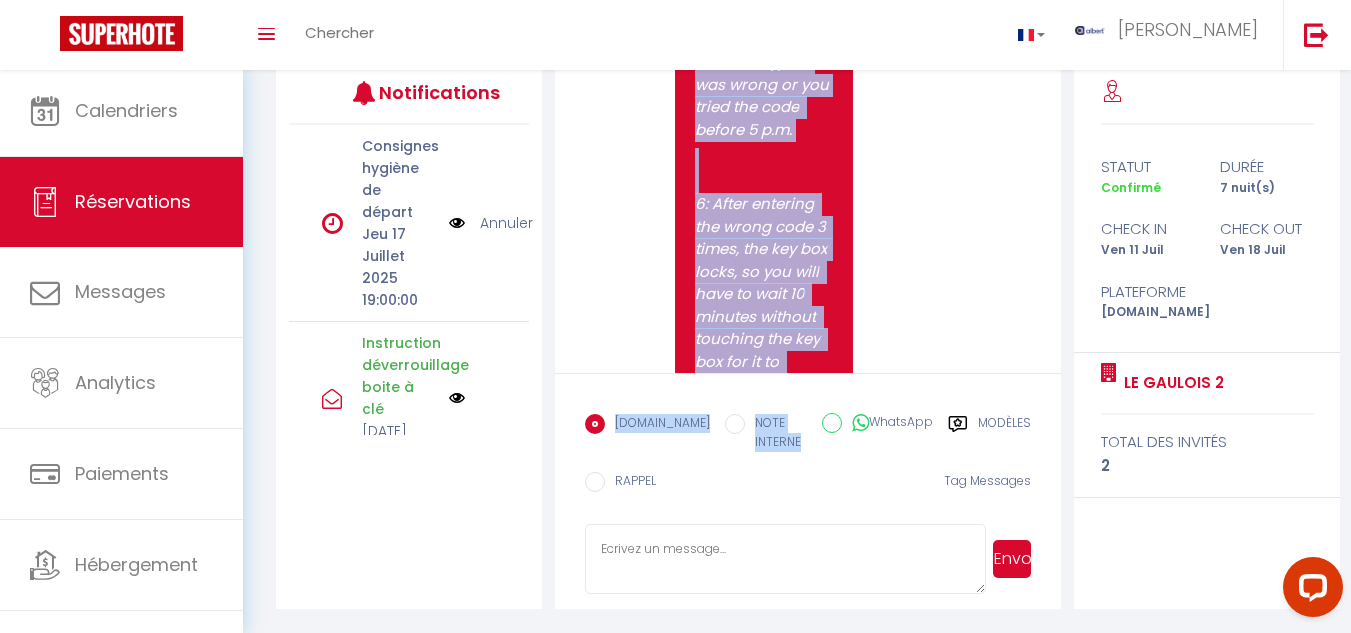 scroll, scrollTop: 11954, scrollLeft: 0, axis: vertical 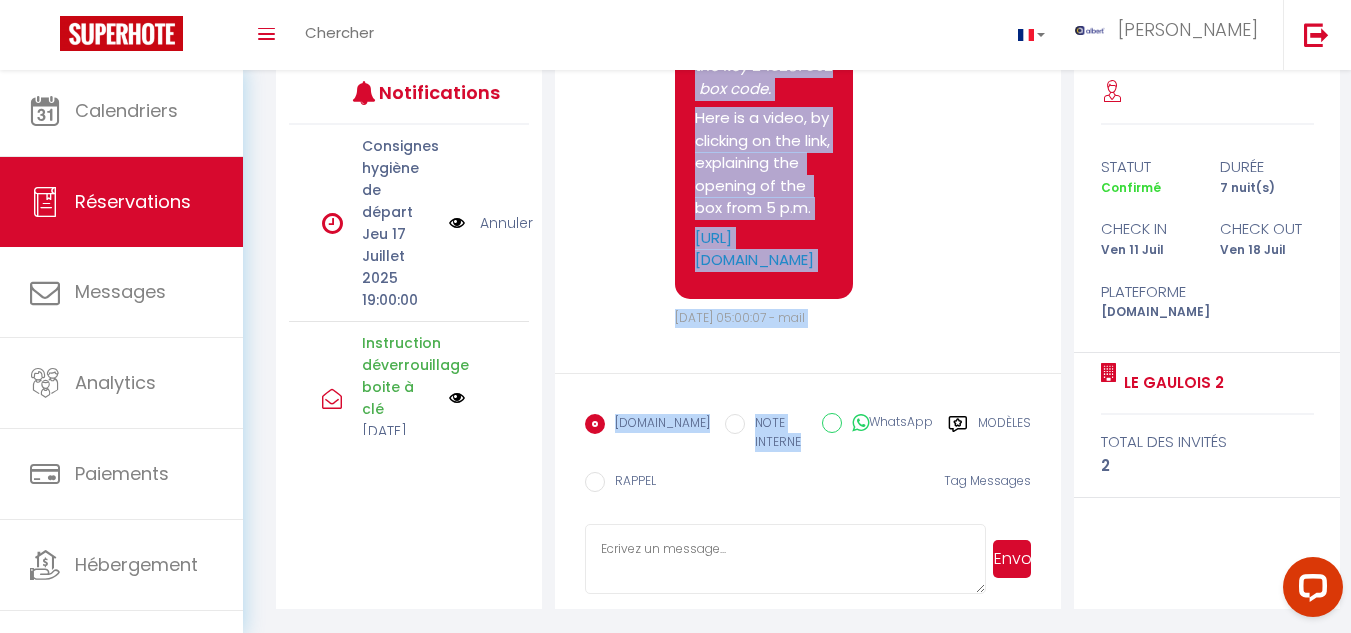 drag, startPoint x: 702, startPoint y: 206, endPoint x: 897, endPoint y: 349, distance: 241.81398 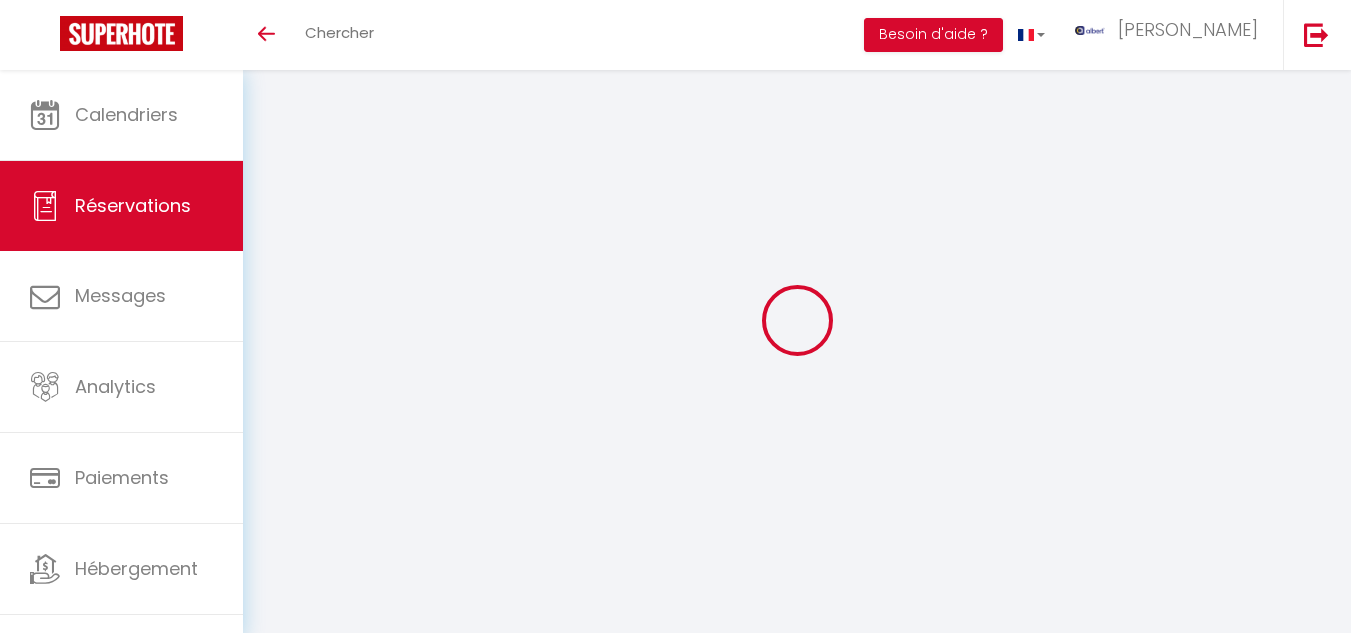 select 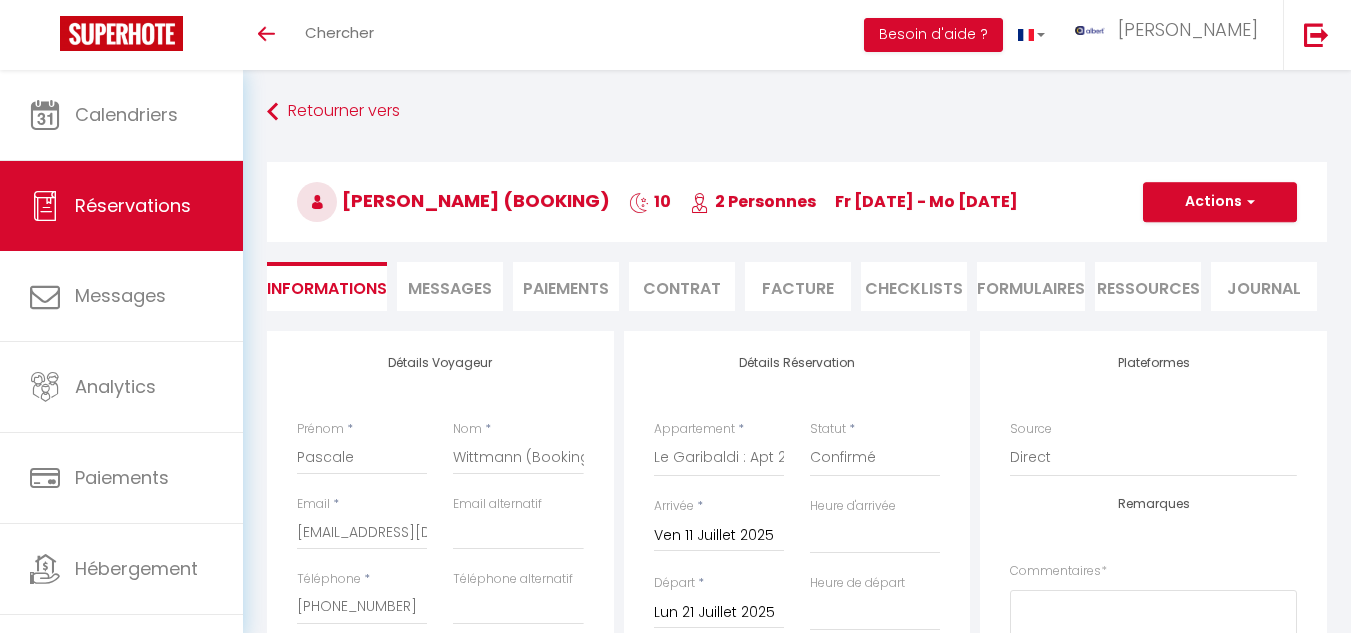 select 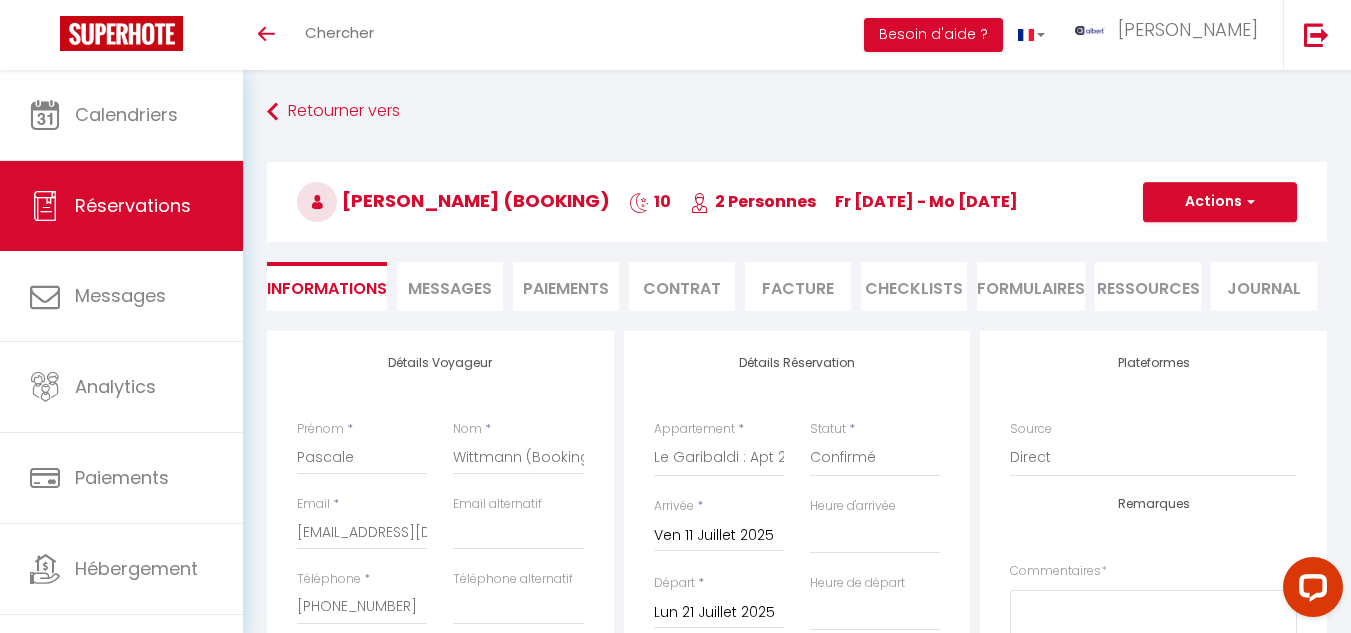 scroll, scrollTop: 0, scrollLeft: 0, axis: both 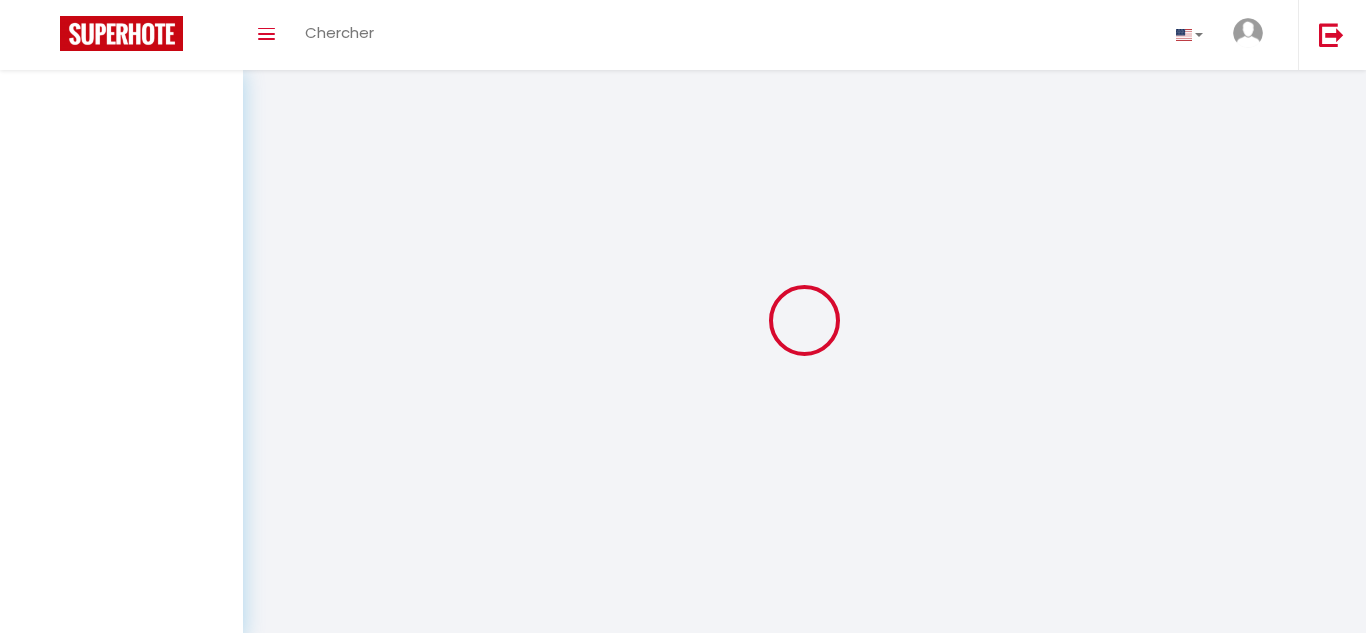 select 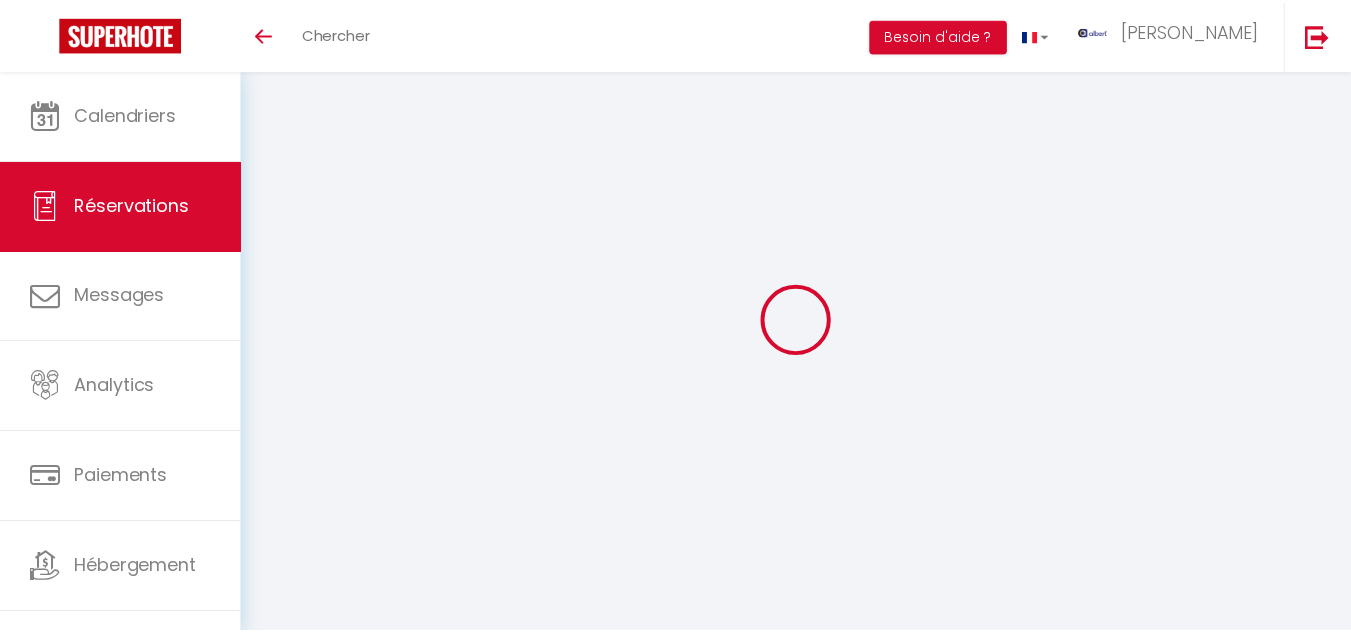 scroll, scrollTop: 0, scrollLeft: 0, axis: both 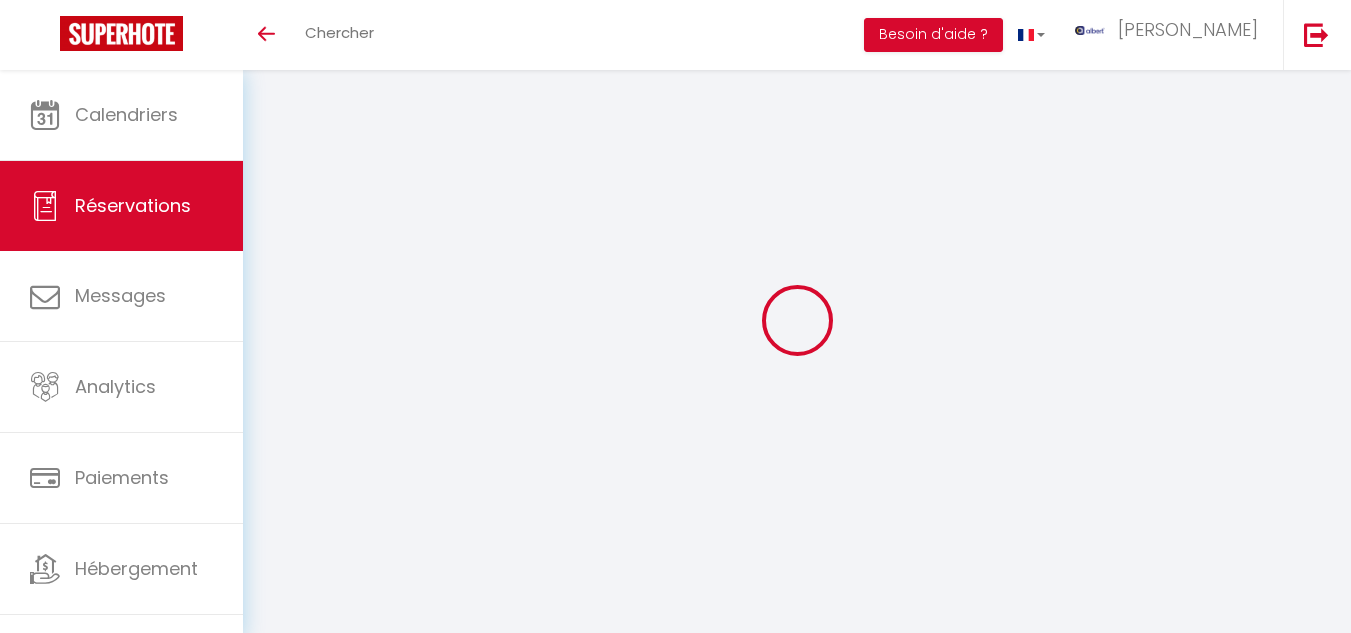 select 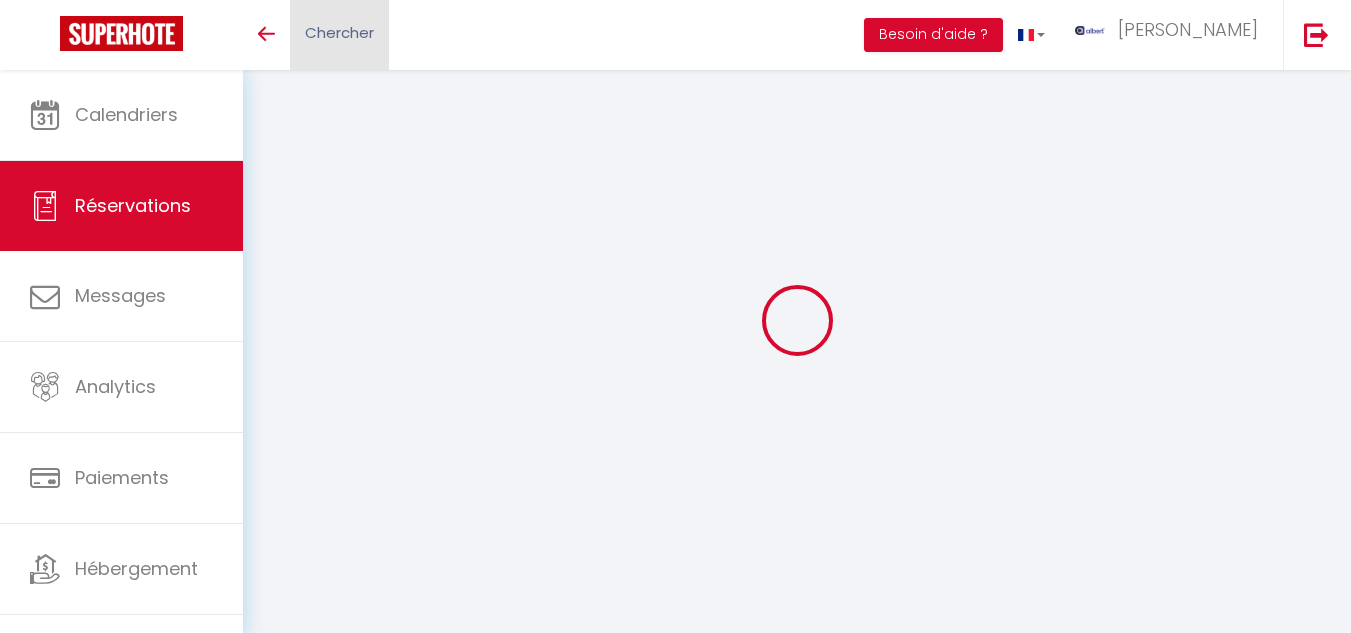 select 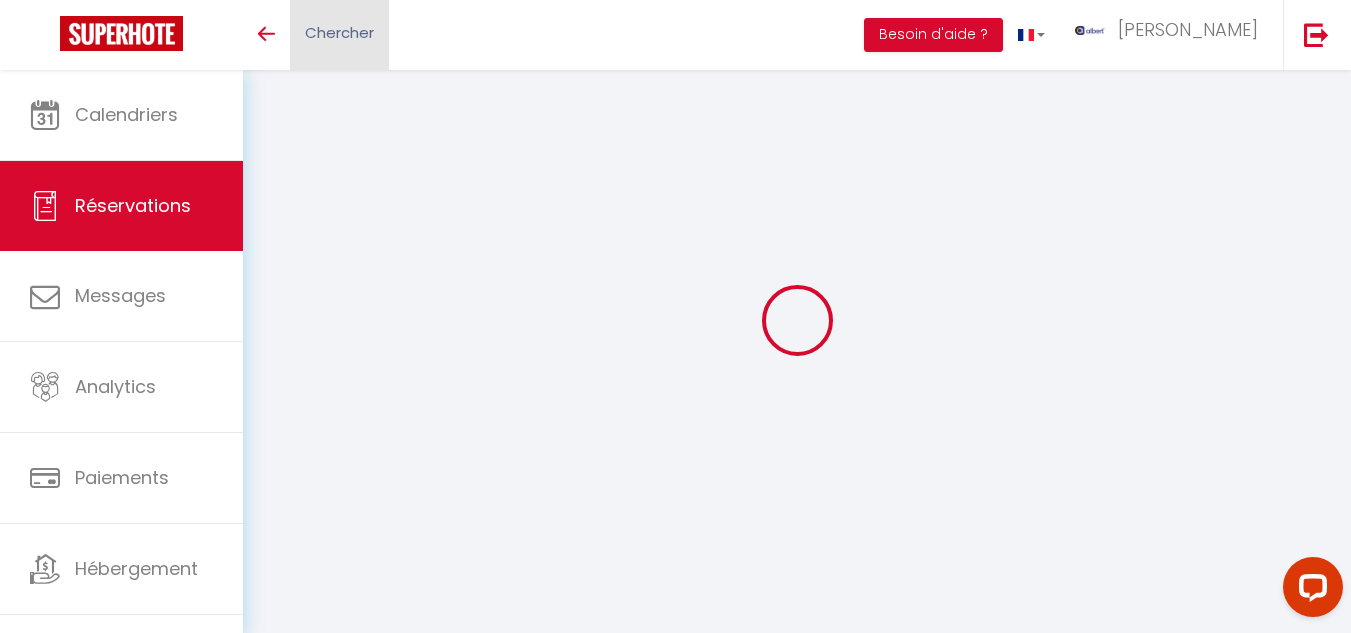 scroll, scrollTop: 0, scrollLeft: 0, axis: both 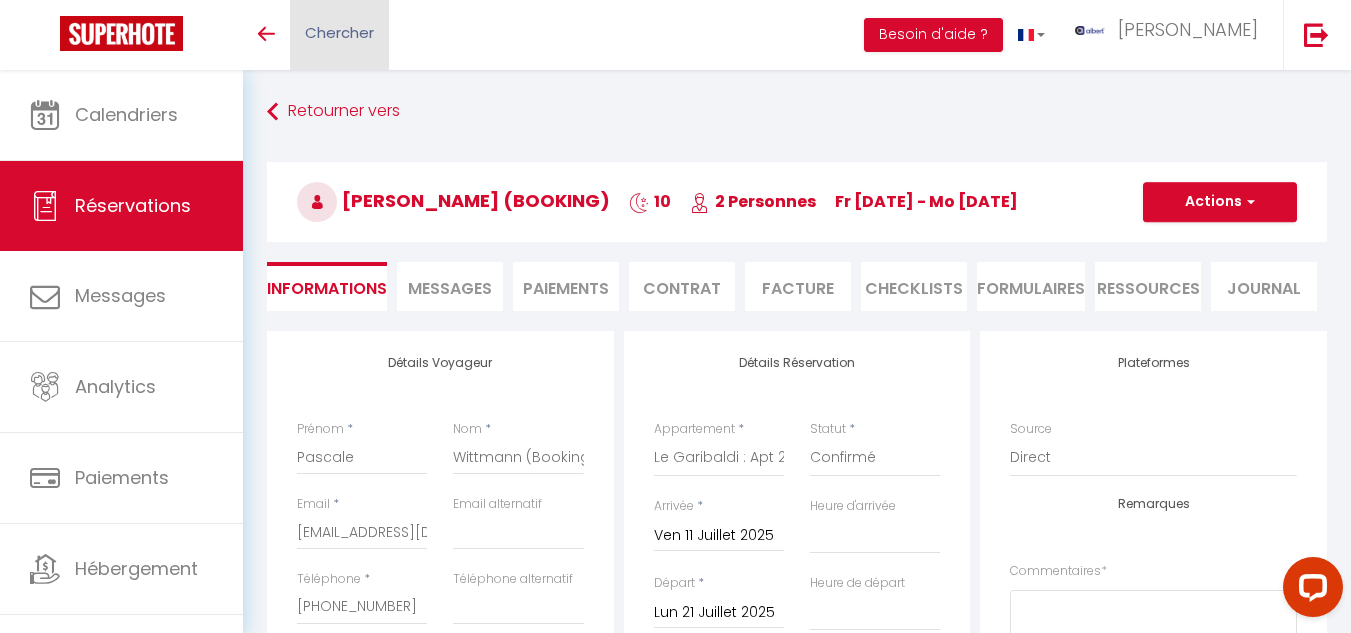 select 